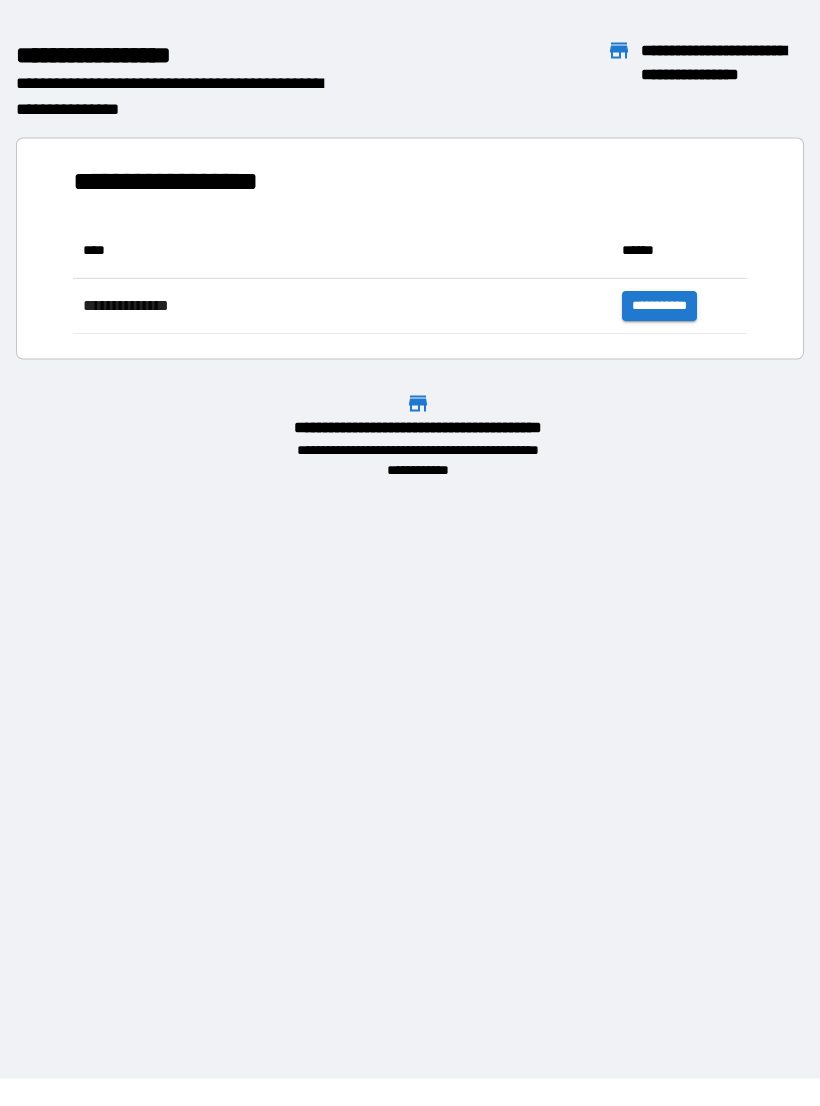scroll, scrollTop: 30, scrollLeft: 0, axis: vertical 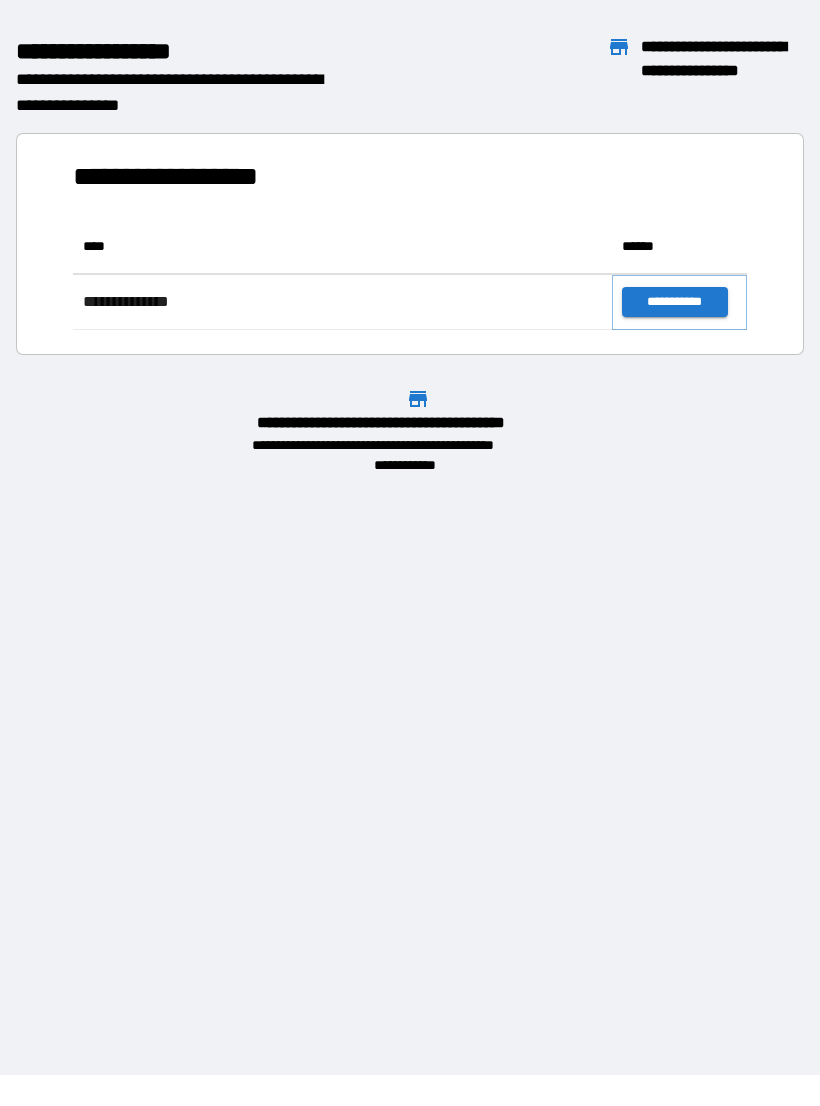 click on "**********" at bounding box center [674, 302] 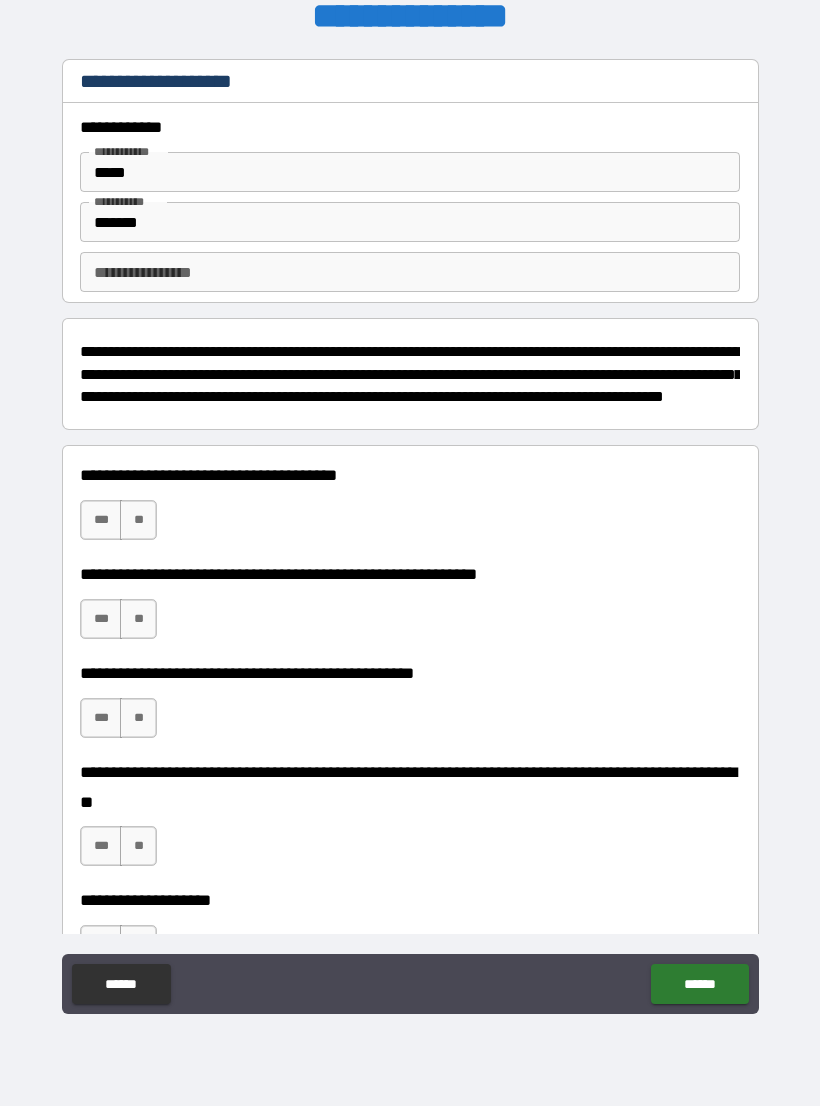 click on "**" at bounding box center (138, 520) 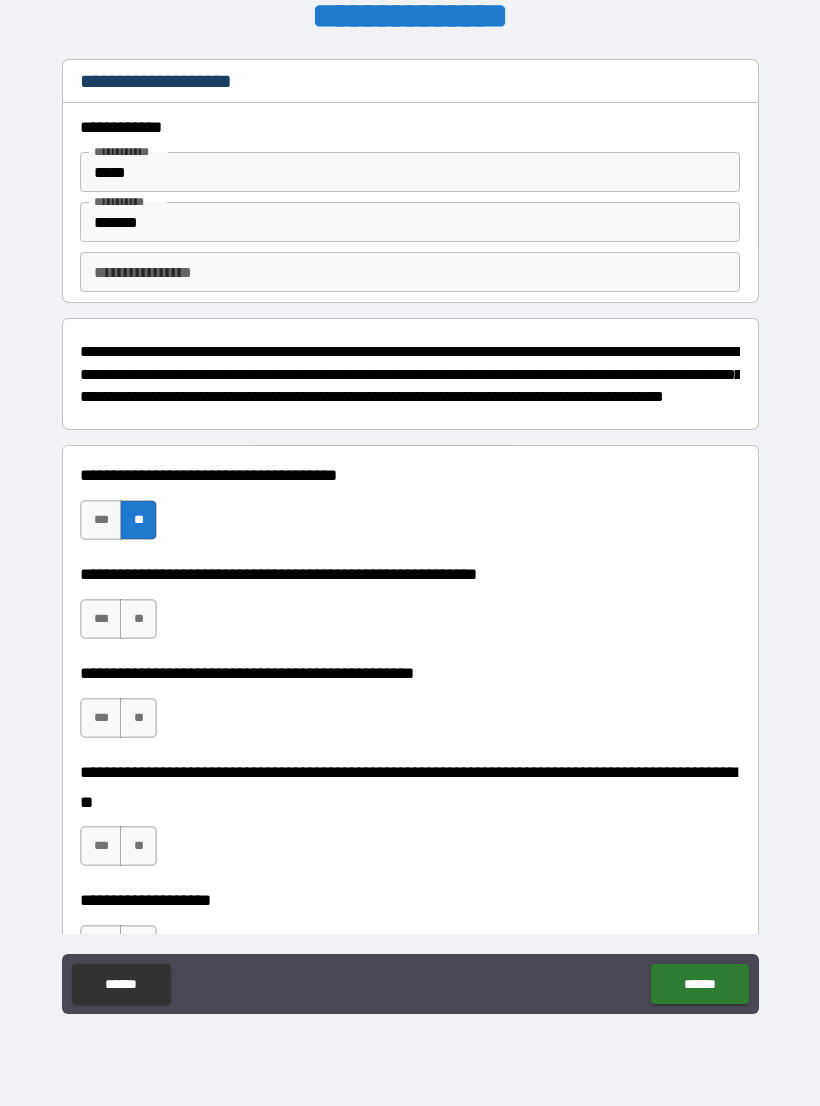 click on "***" at bounding box center [101, 520] 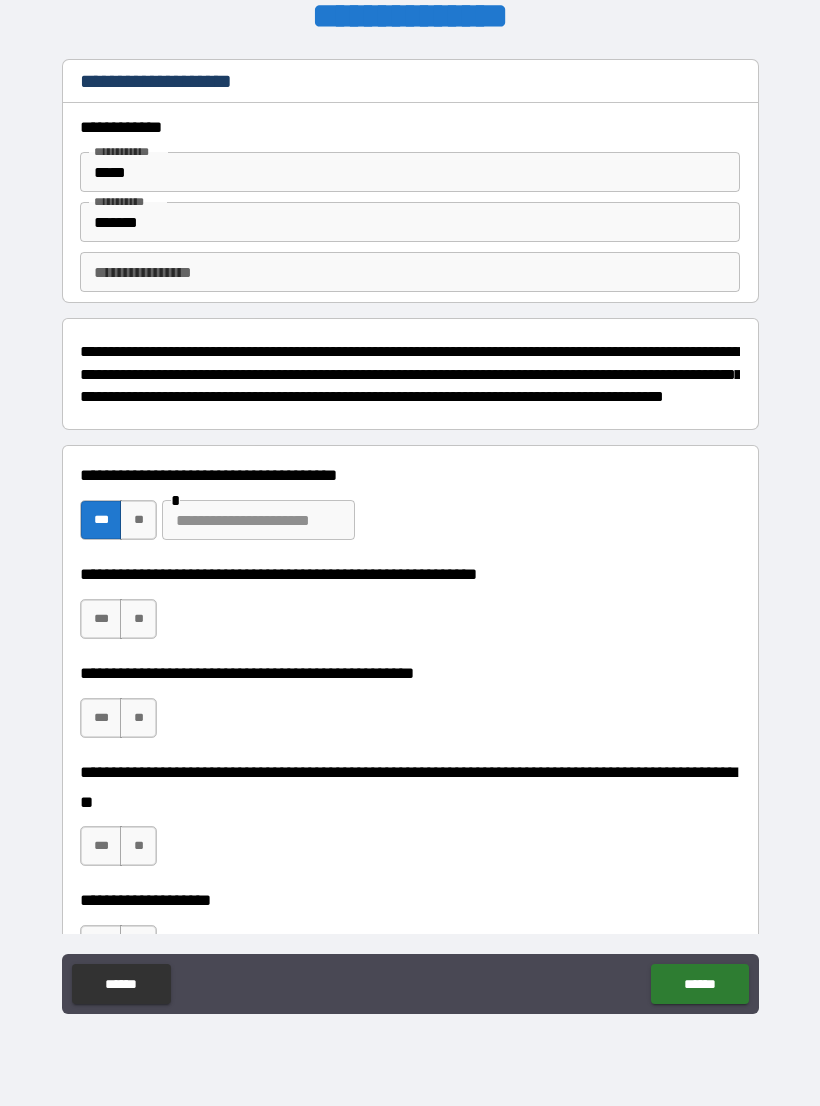 click at bounding box center (258, 520) 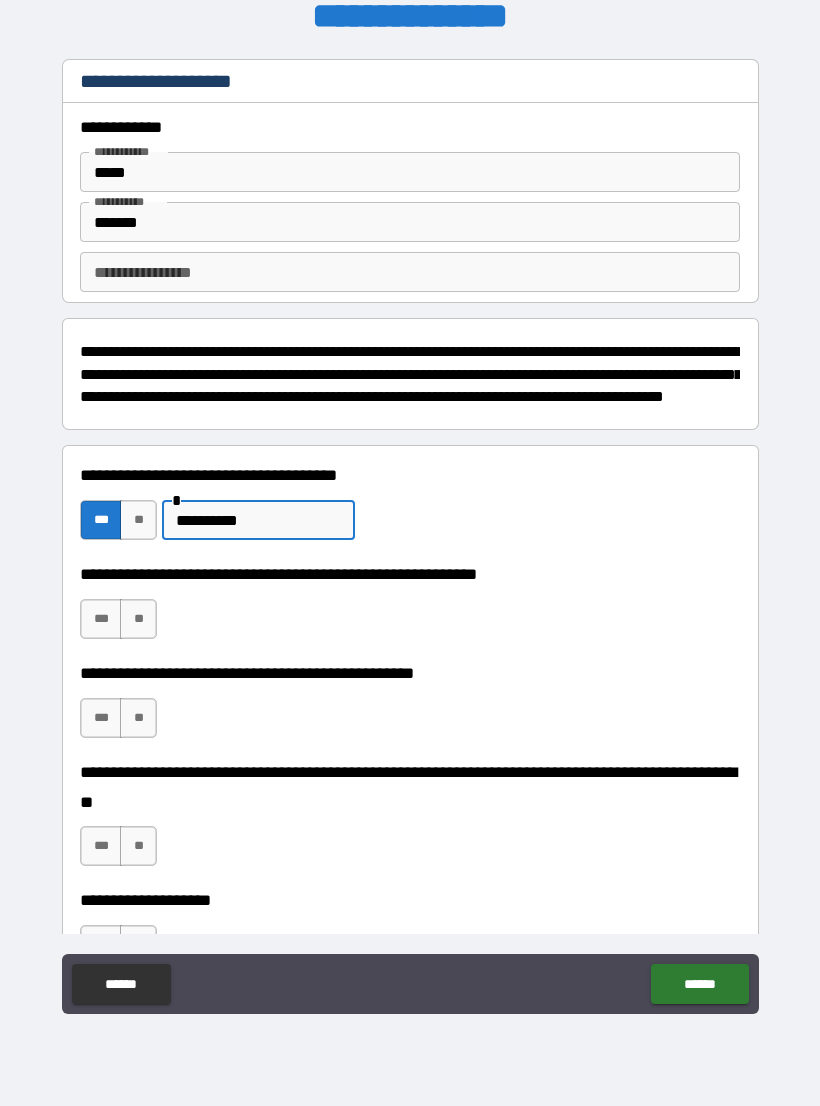 type on "**********" 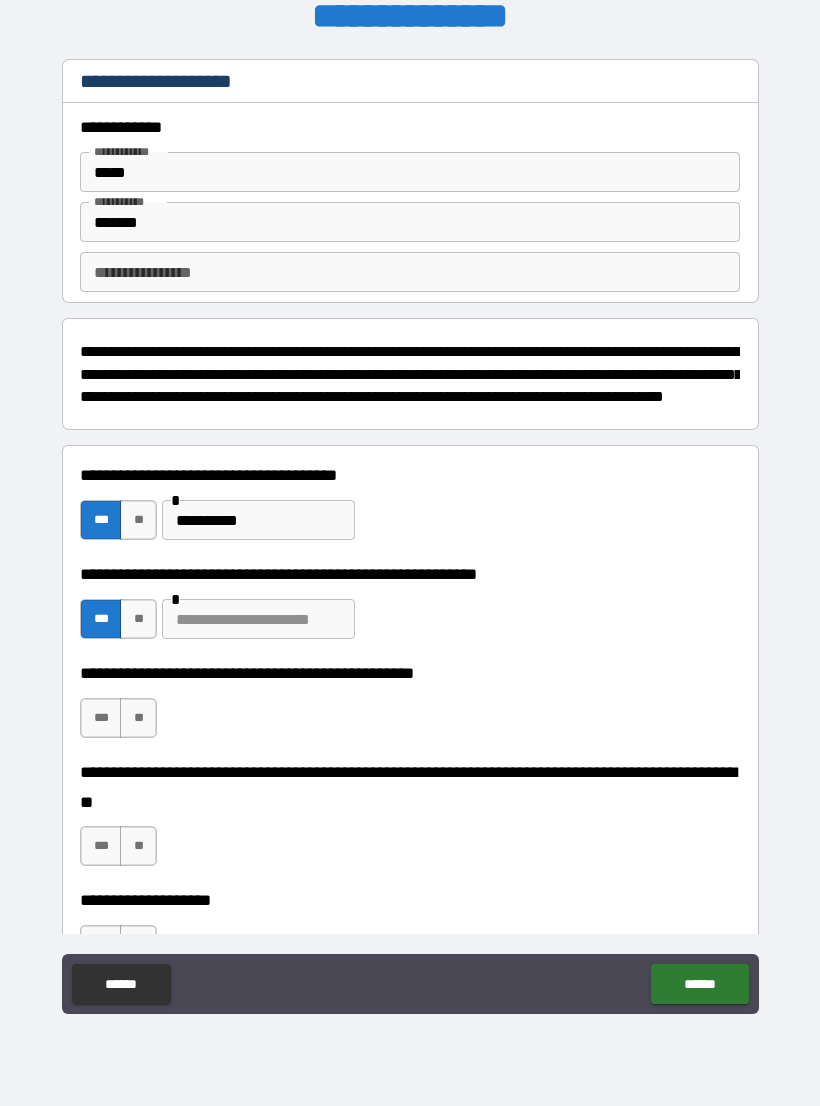 click at bounding box center [258, 619] 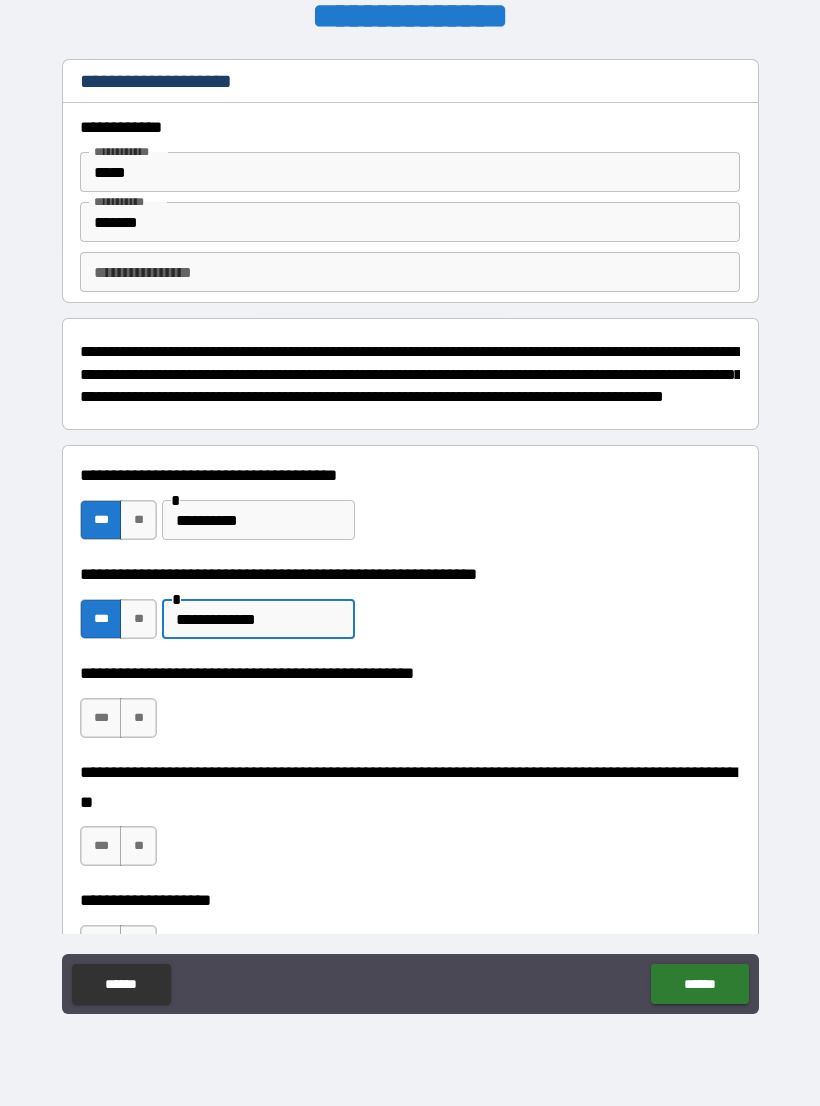 type on "**********" 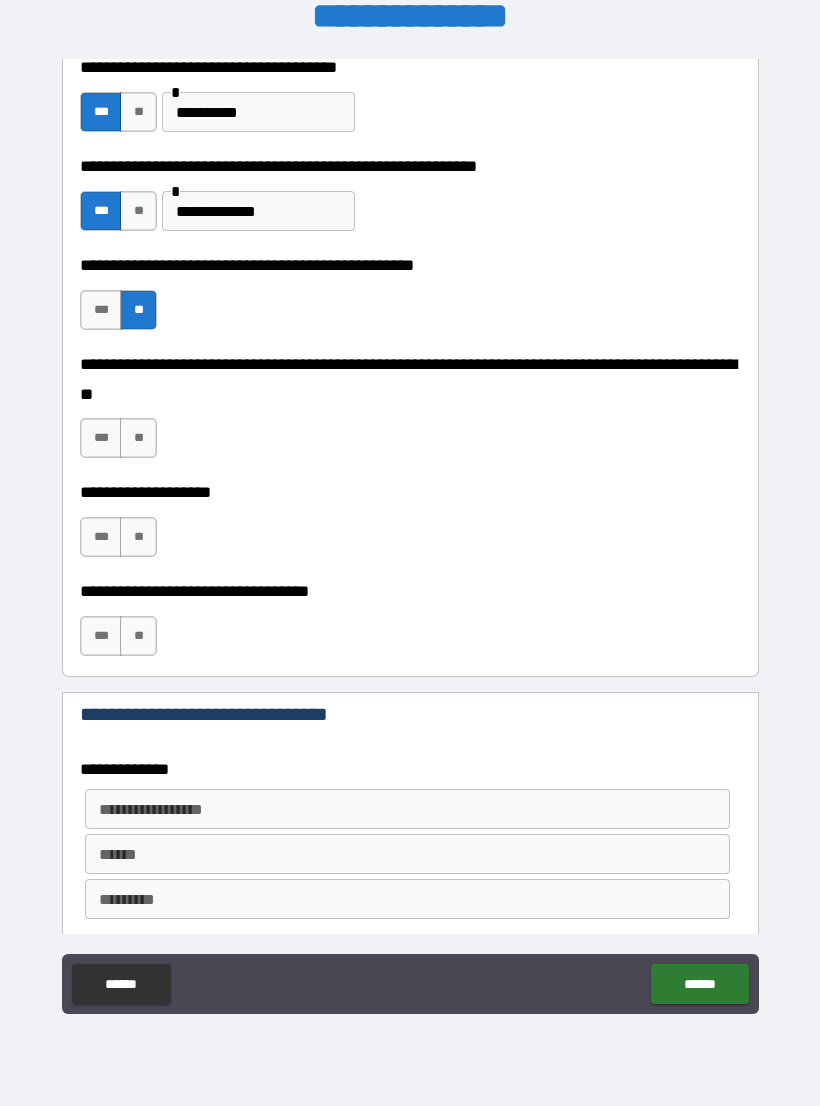 scroll, scrollTop: 408, scrollLeft: 0, axis: vertical 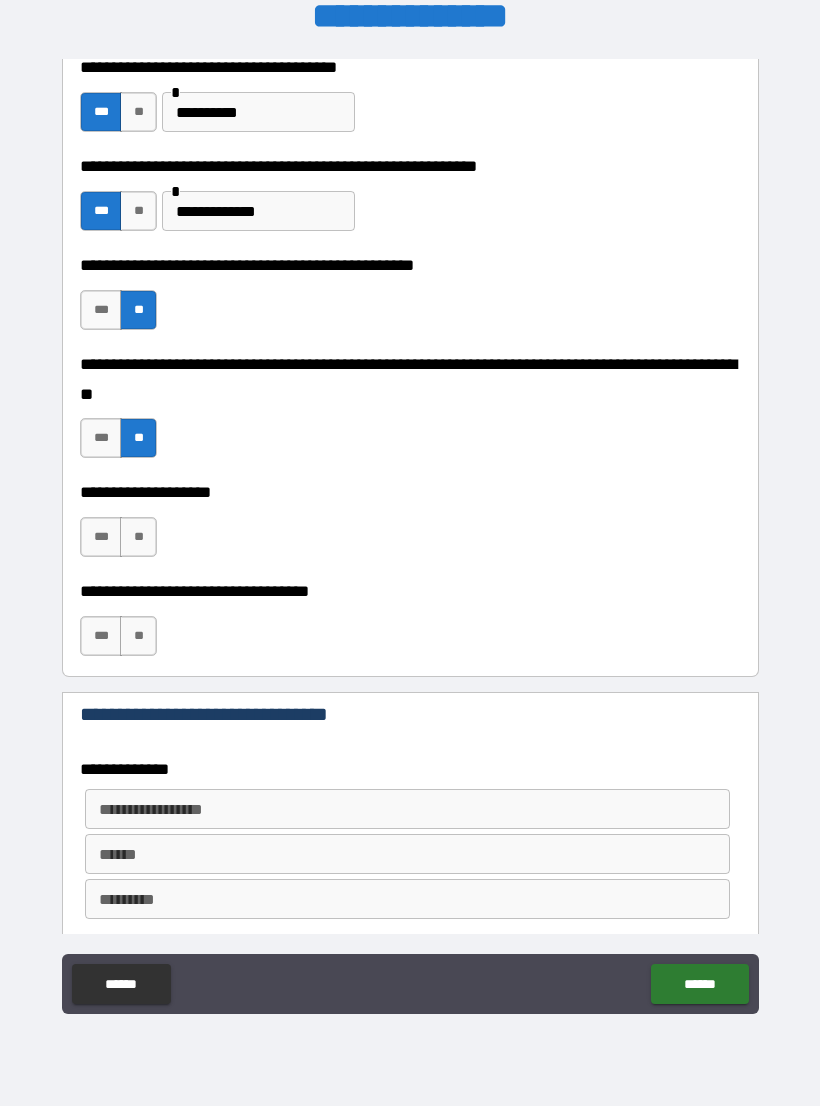 click on "**" at bounding box center (138, 537) 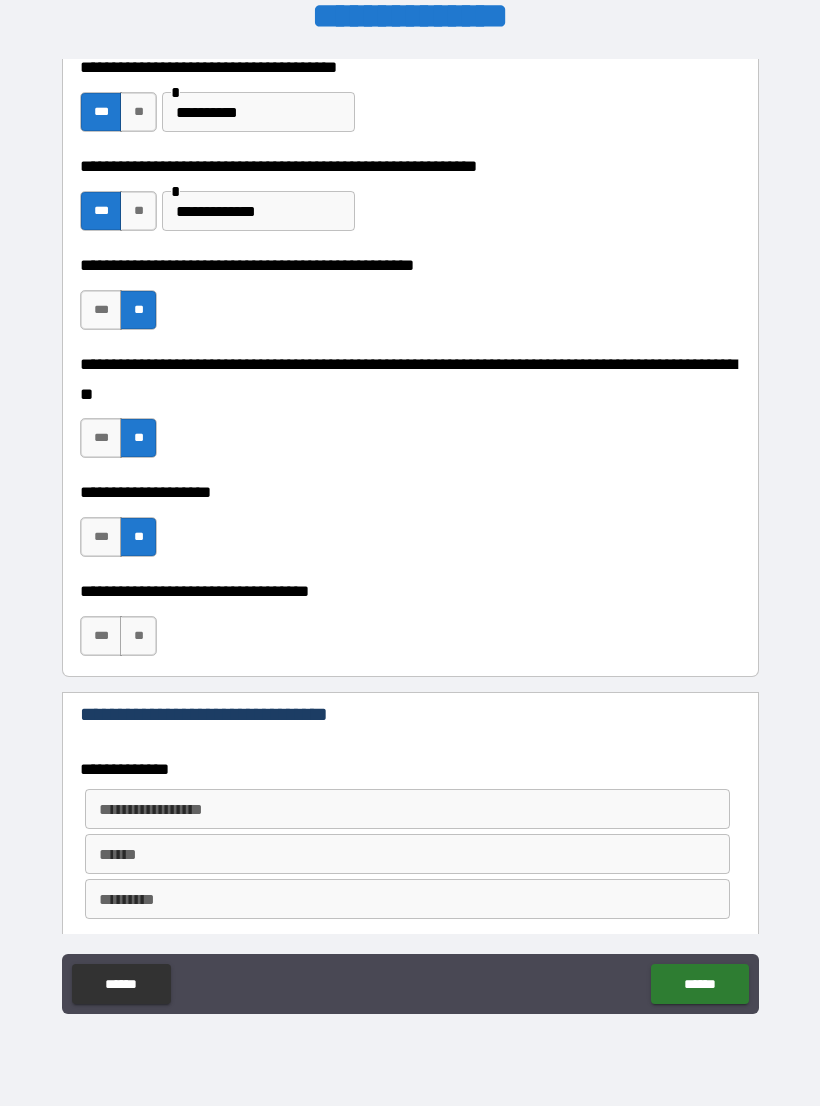 click on "**" at bounding box center [138, 636] 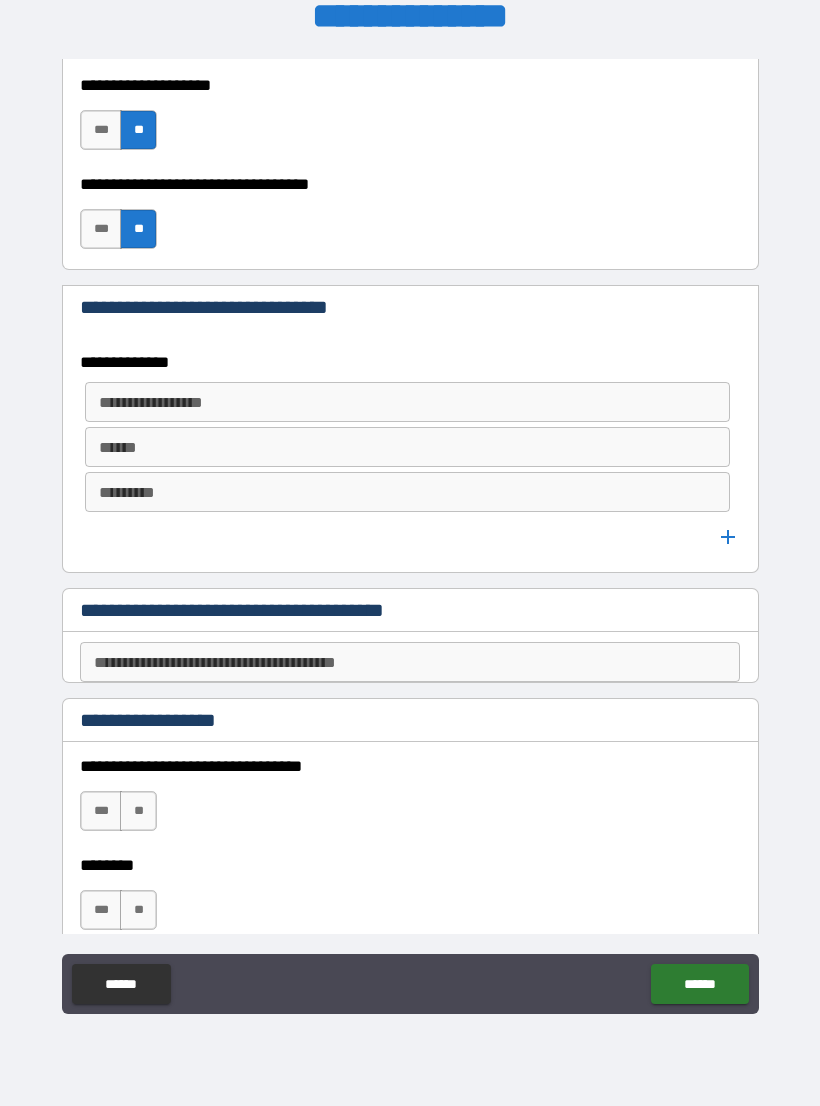 scroll, scrollTop: 816, scrollLeft: 0, axis: vertical 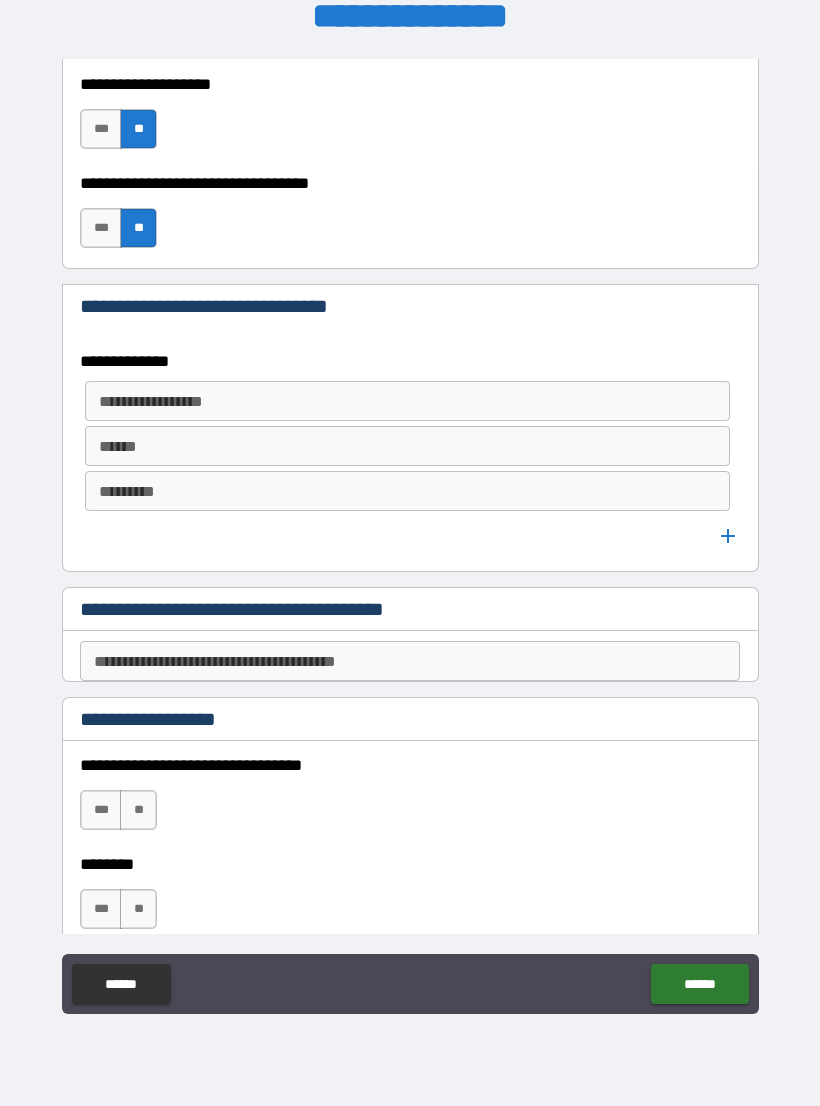 click on "**********" at bounding box center (407, 401) 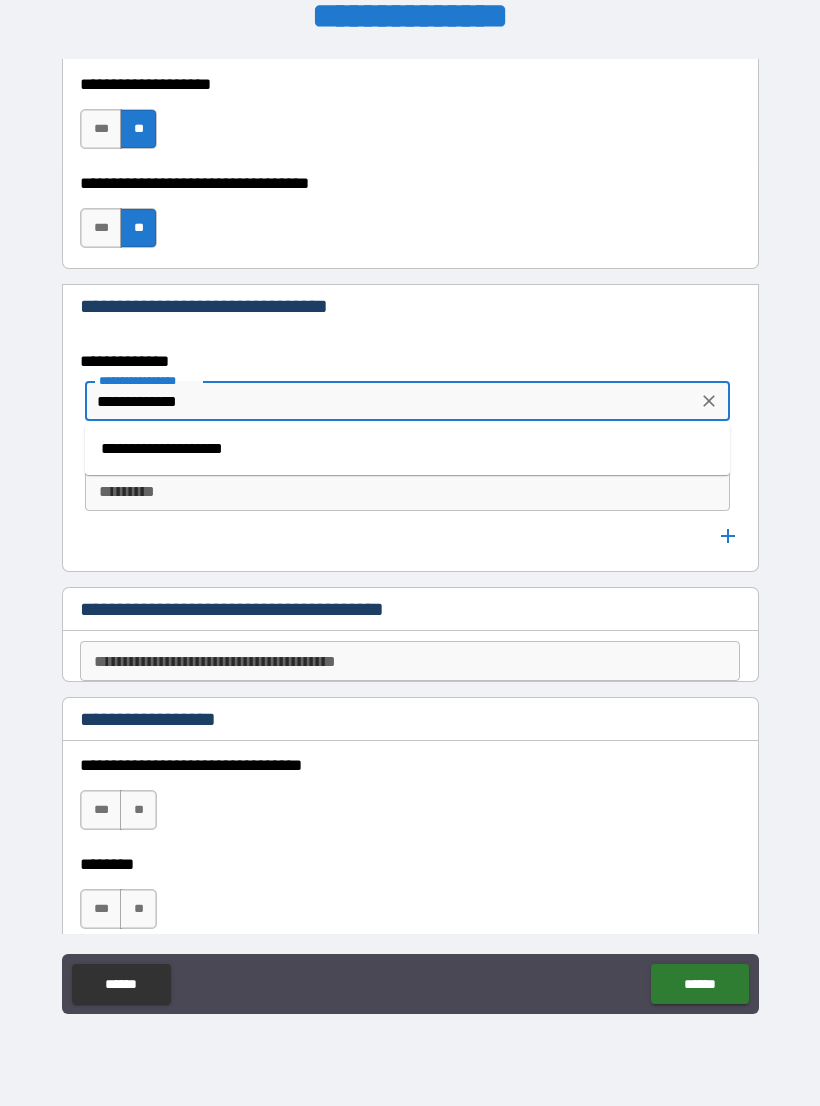 type on "**********" 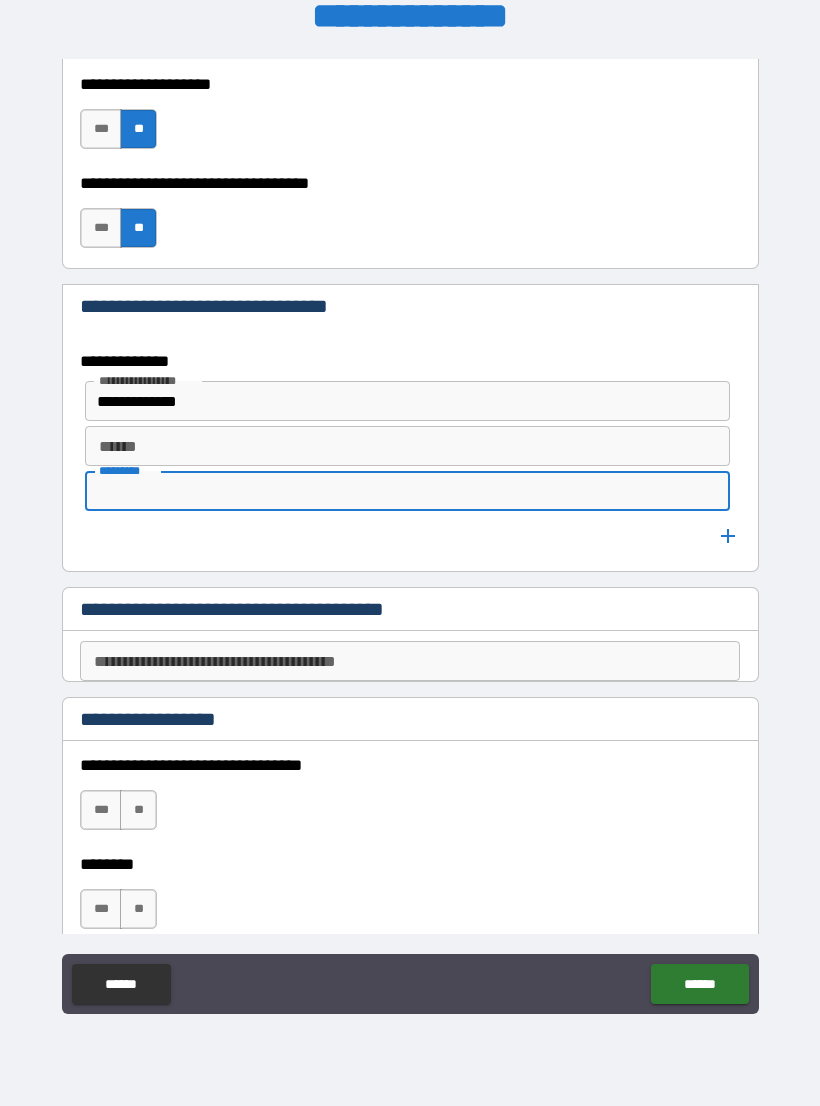click on "****** ******" at bounding box center (407, 446) 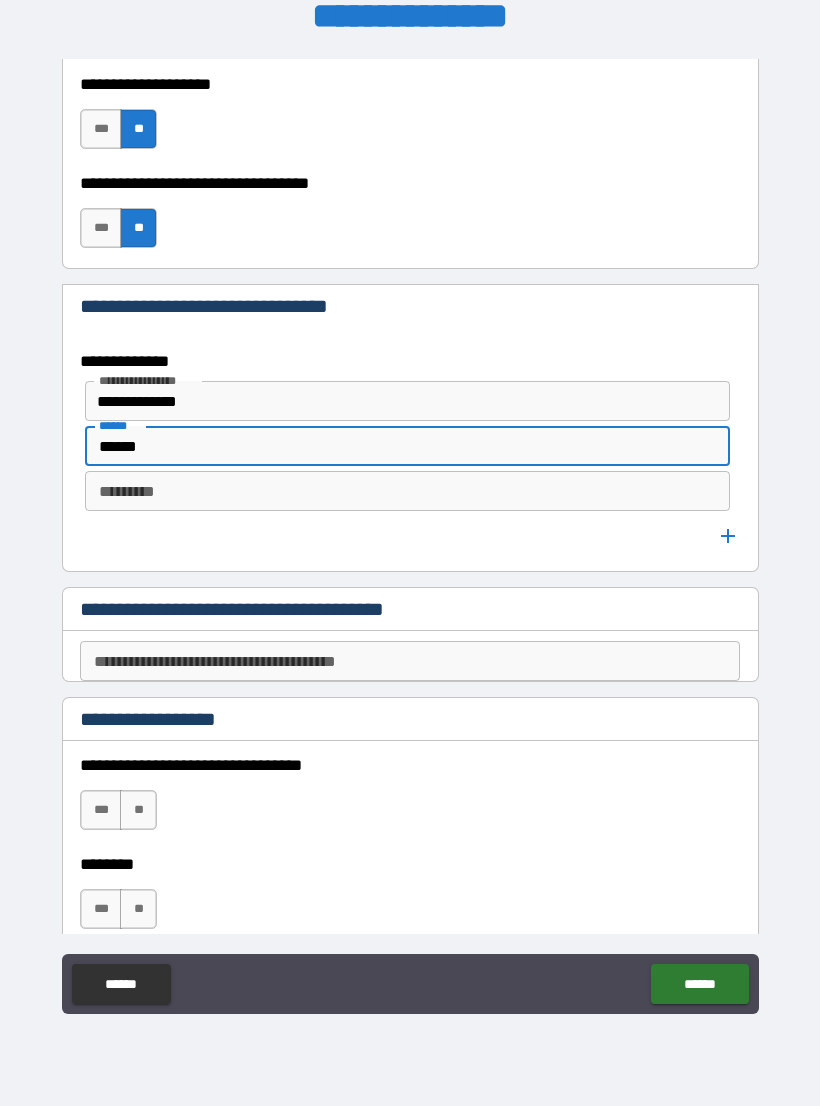 type on "******" 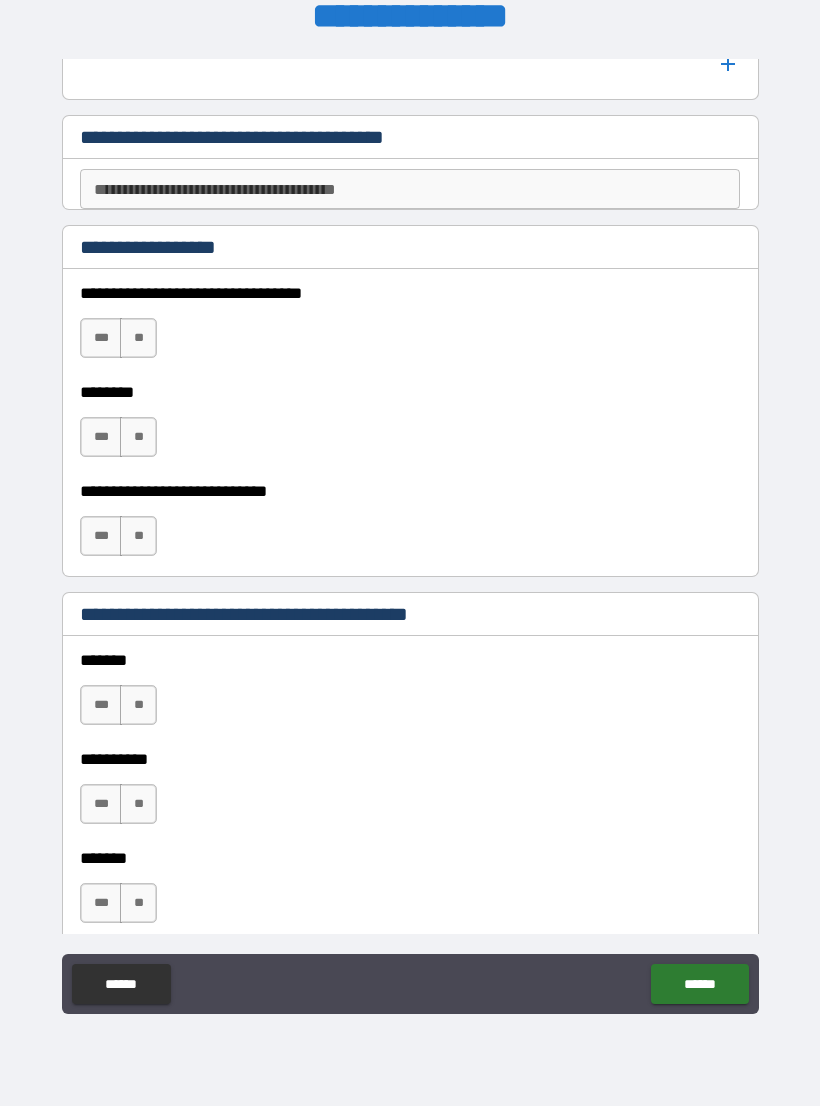 scroll, scrollTop: 1290, scrollLeft: 0, axis: vertical 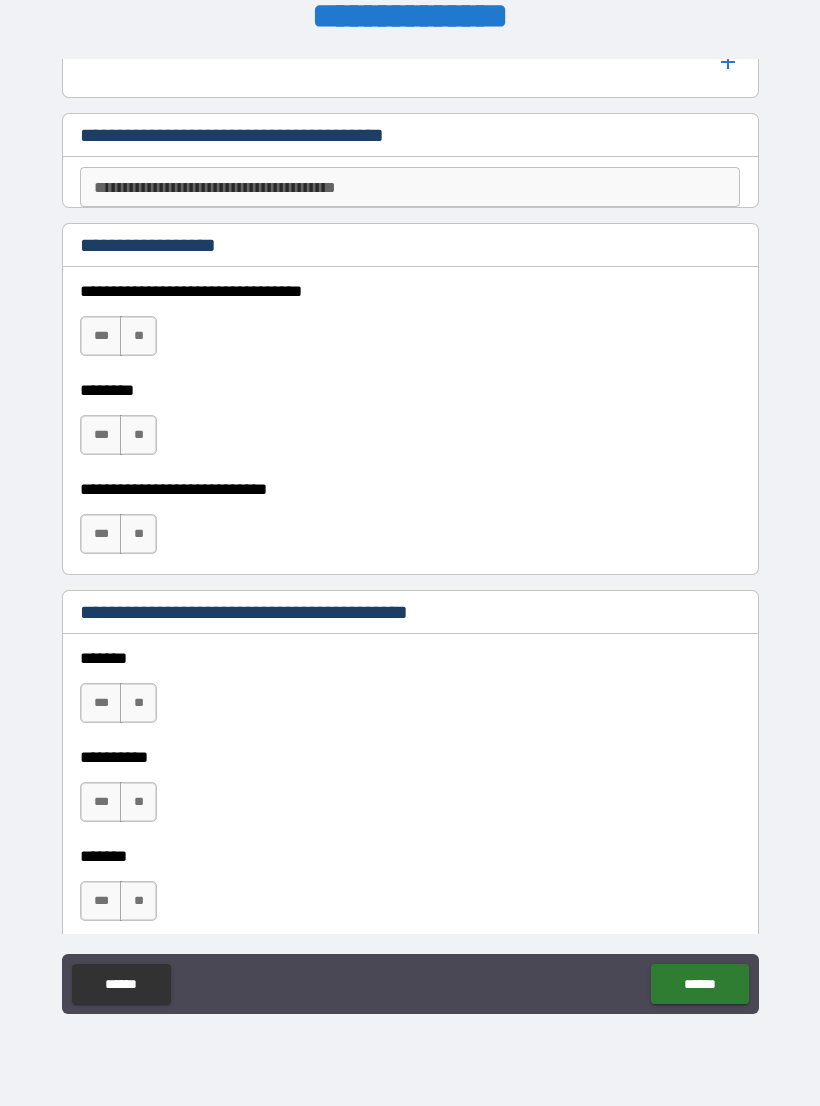 type on "*********" 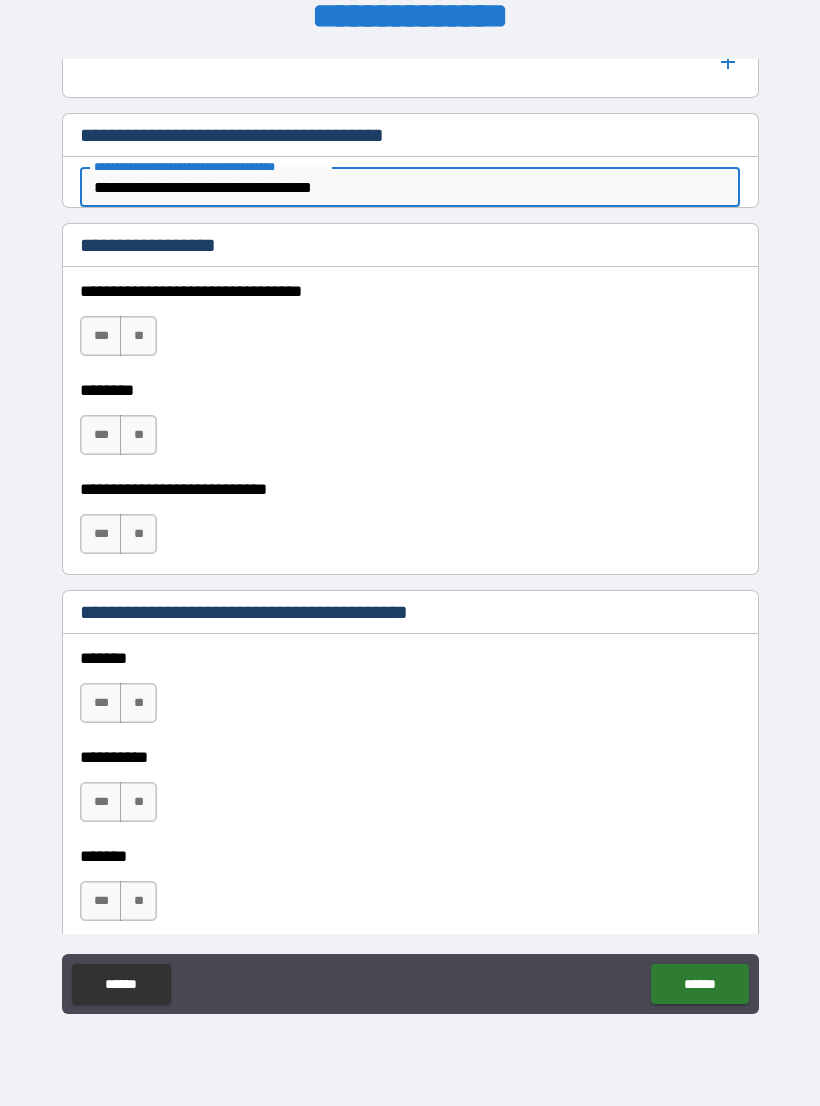 type on "**********" 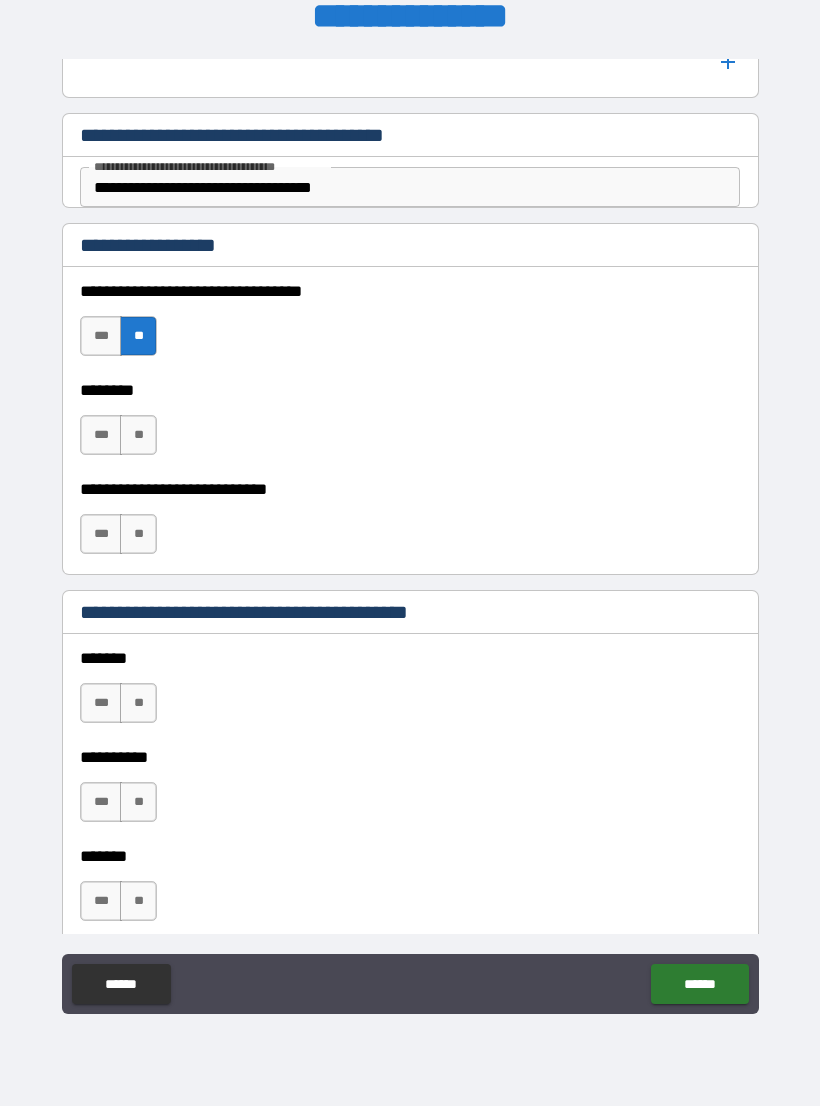 click on "**" at bounding box center [138, 435] 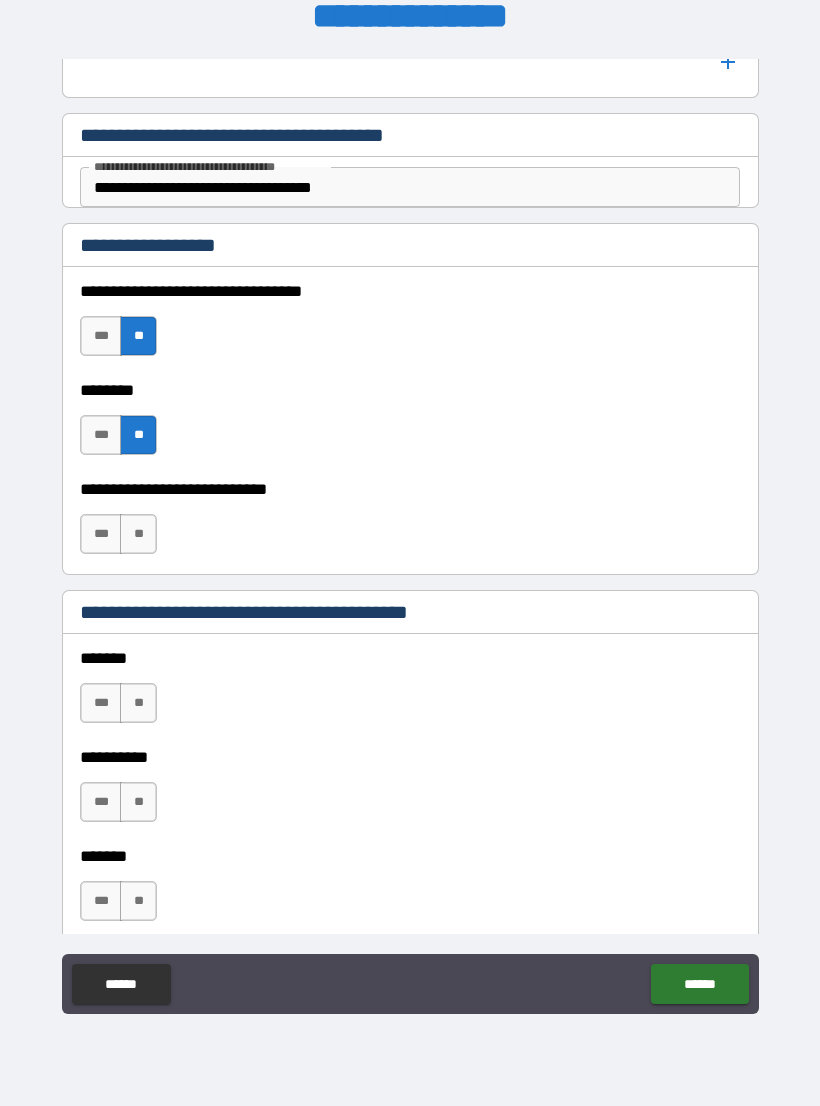 click on "**" at bounding box center (138, 534) 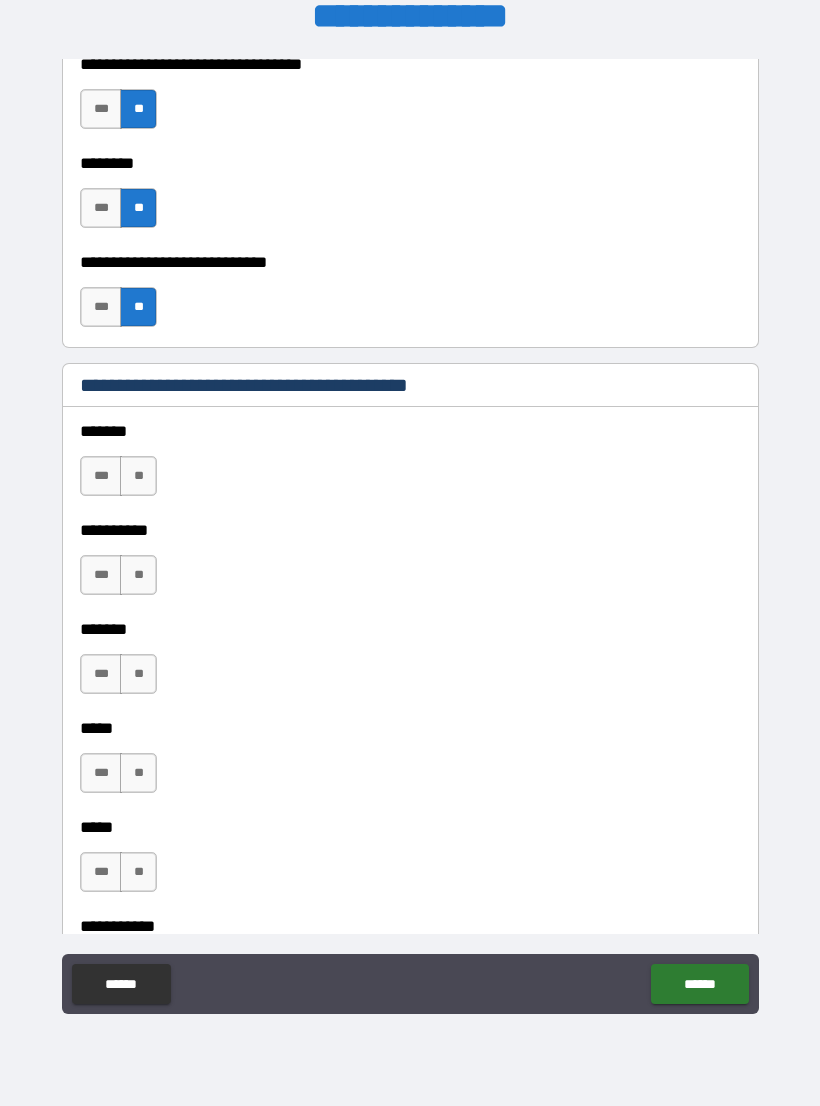 scroll, scrollTop: 1521, scrollLeft: 0, axis: vertical 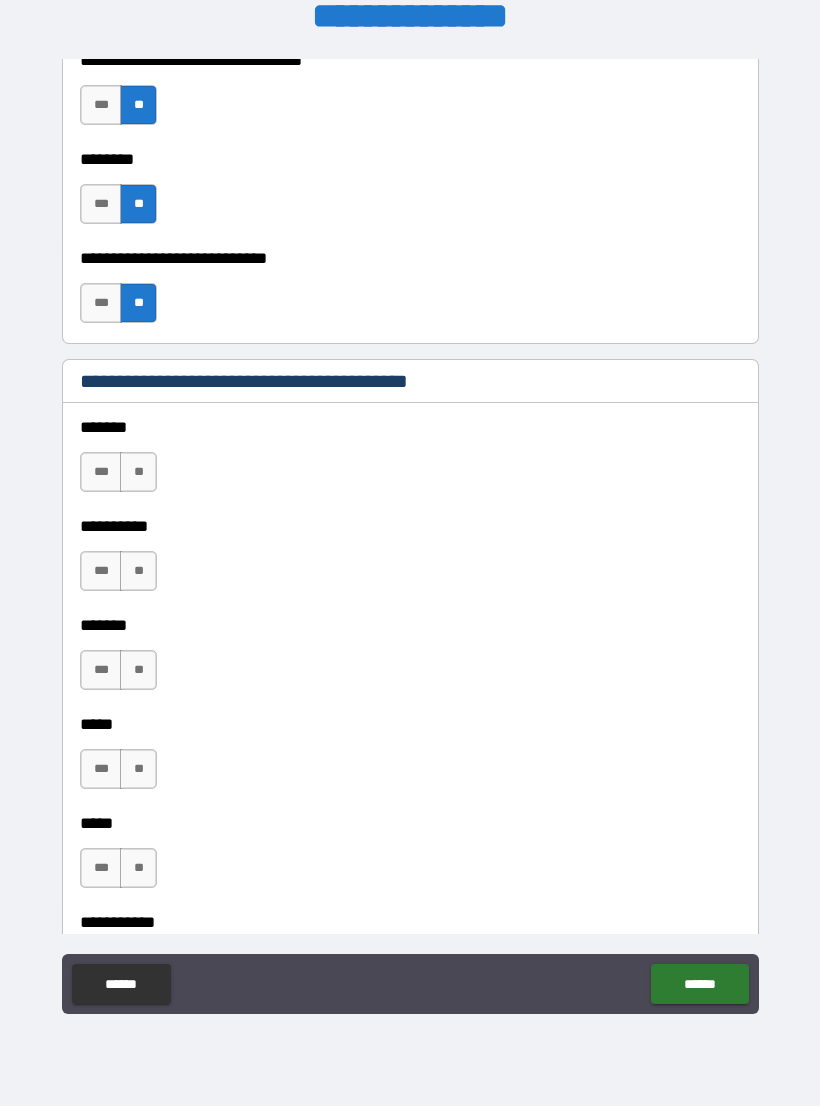 click on "**" at bounding box center [138, 571] 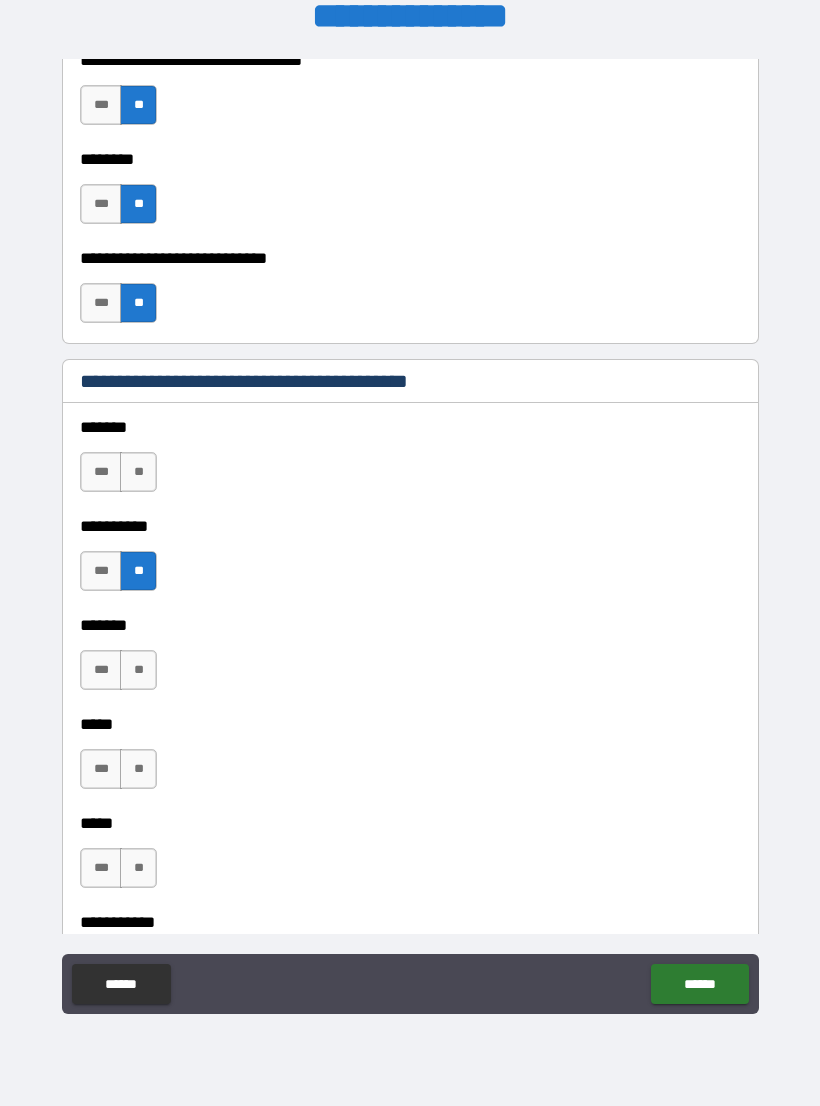 click on "**" at bounding box center (138, 472) 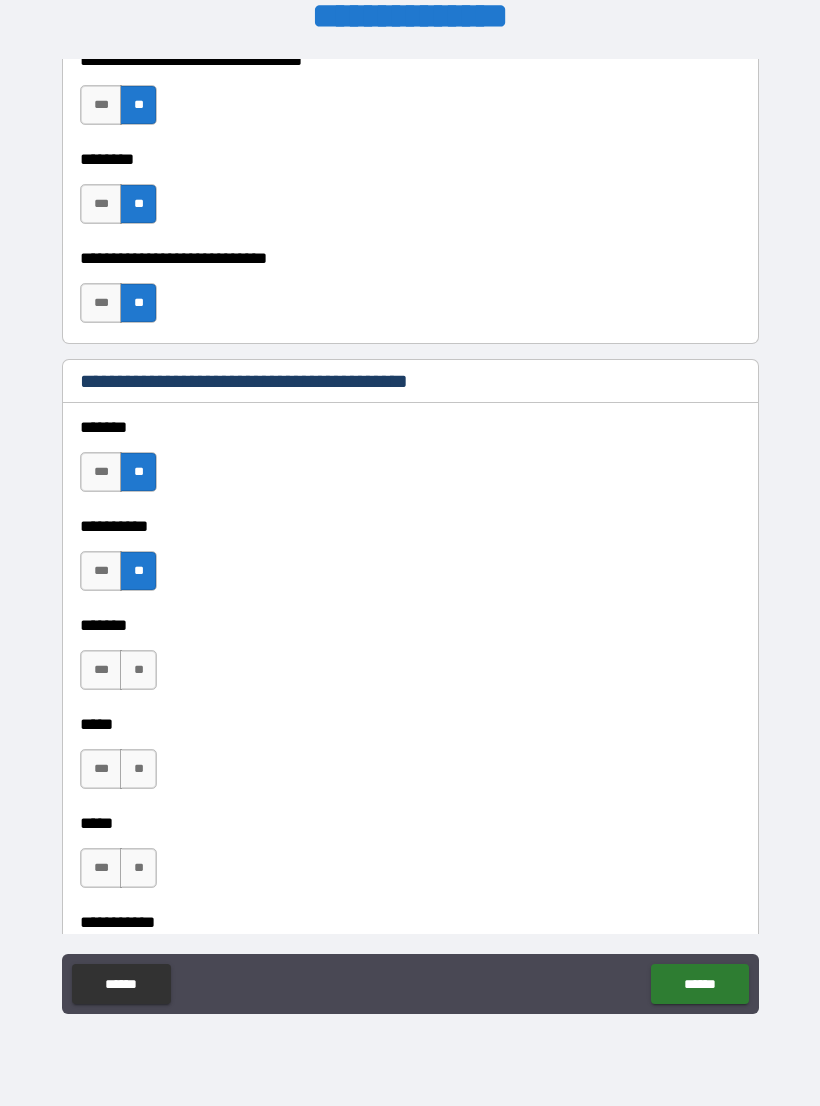 click on "**" at bounding box center (138, 670) 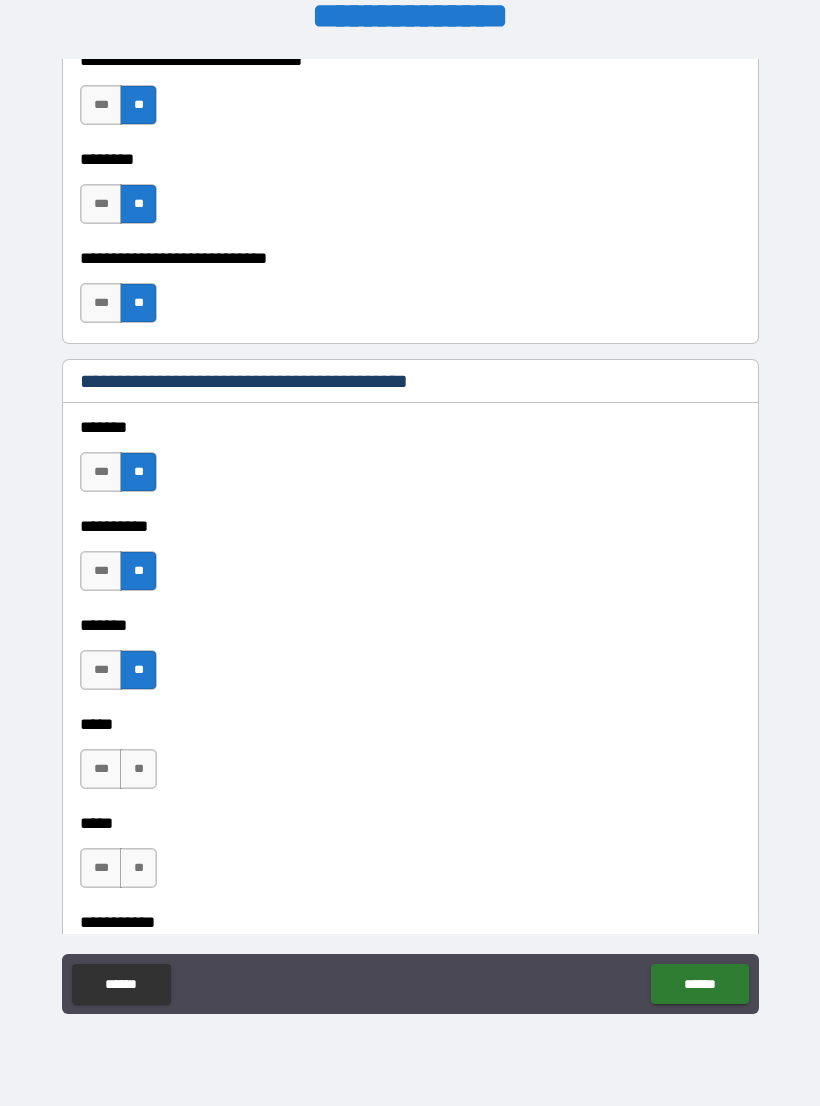 click on "**" at bounding box center (138, 769) 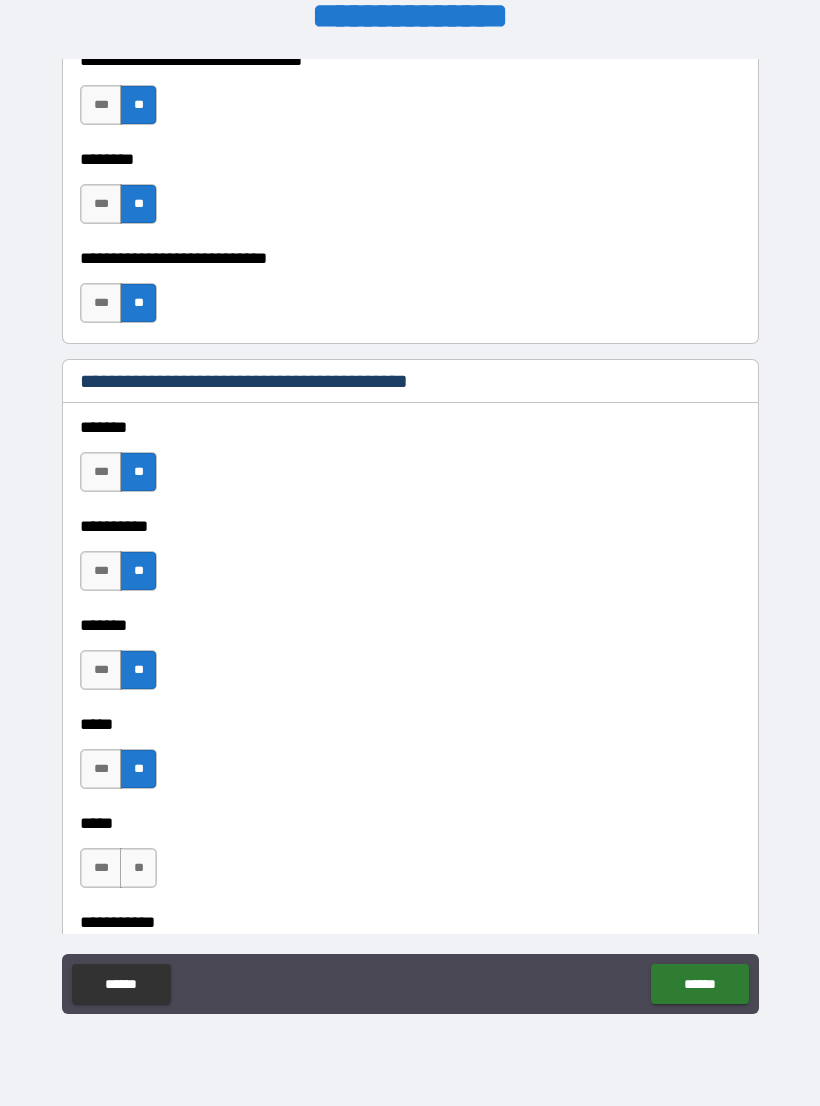 click on "**" at bounding box center [138, 868] 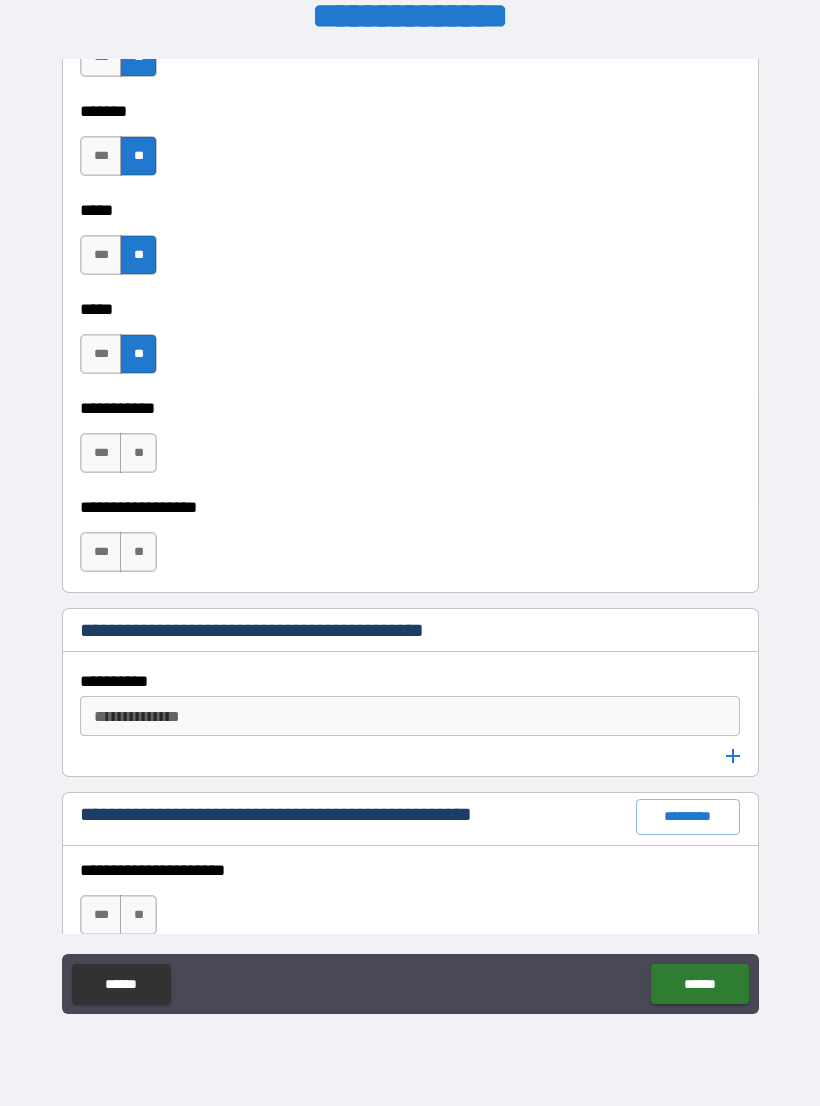 scroll, scrollTop: 2043, scrollLeft: 0, axis: vertical 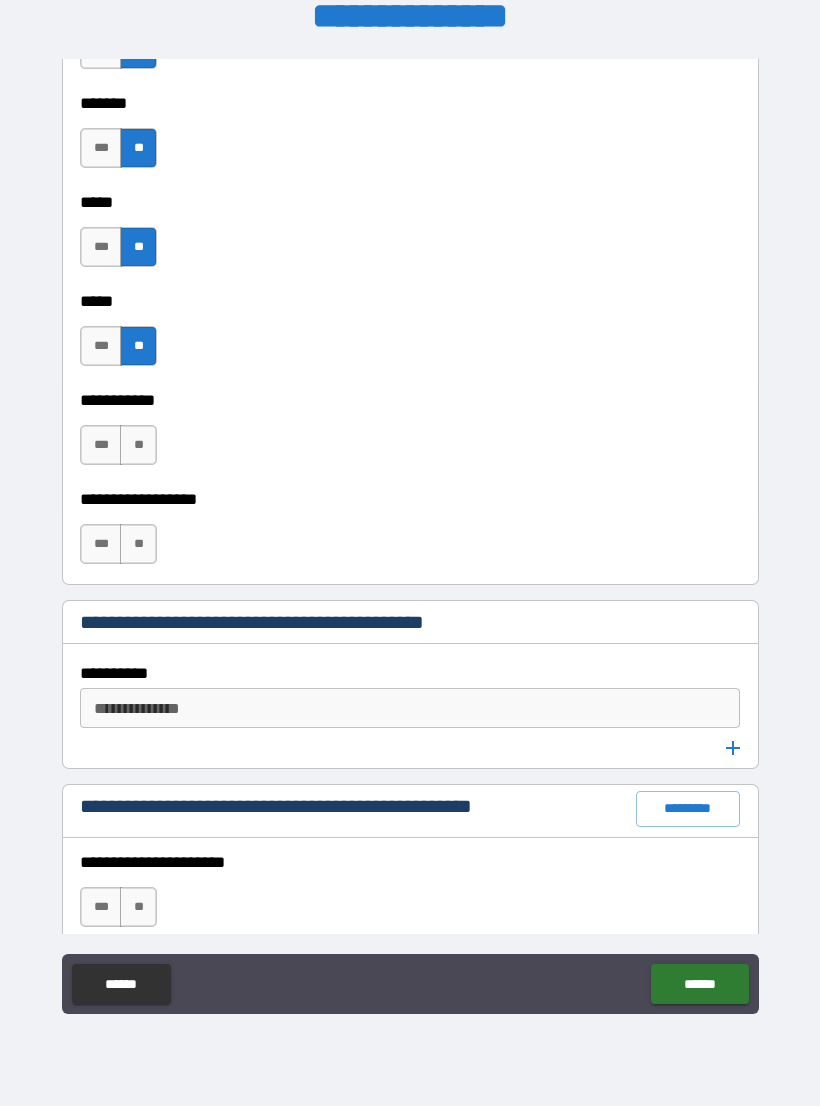 click on "**********" at bounding box center (410, 485) 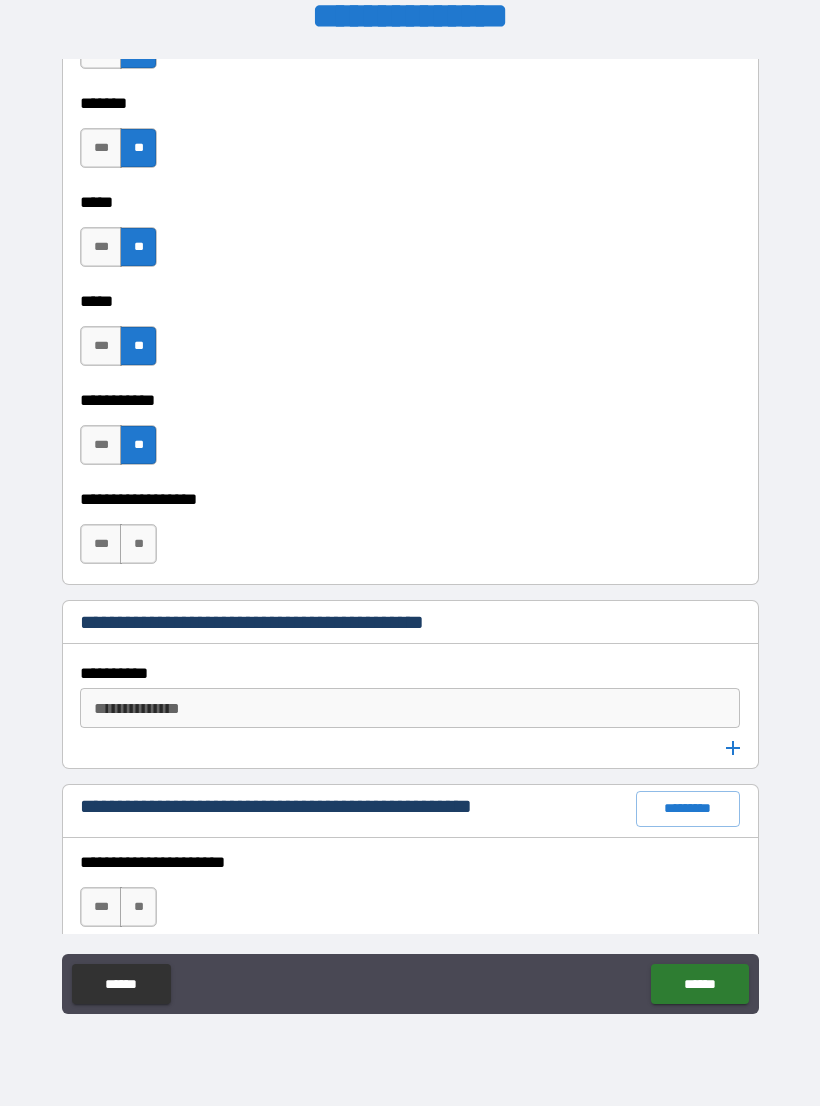 click on "**" at bounding box center (138, 544) 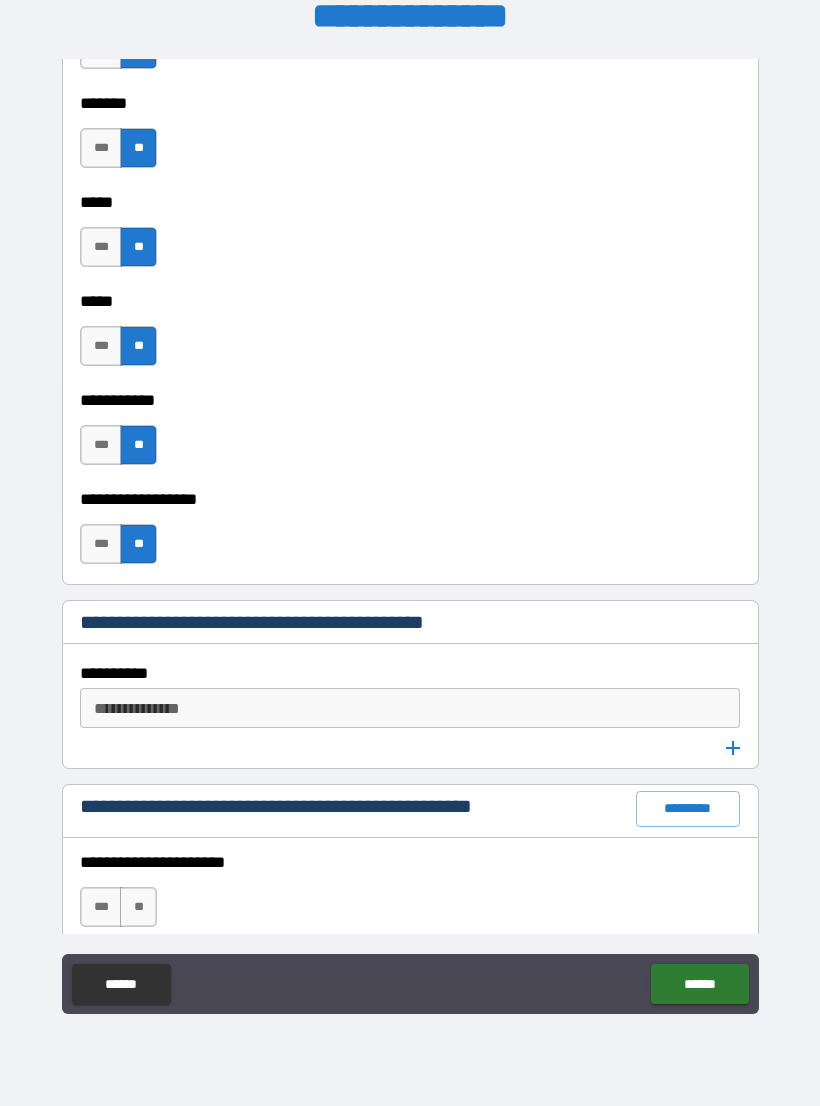 click on "**********" at bounding box center [410, 708] 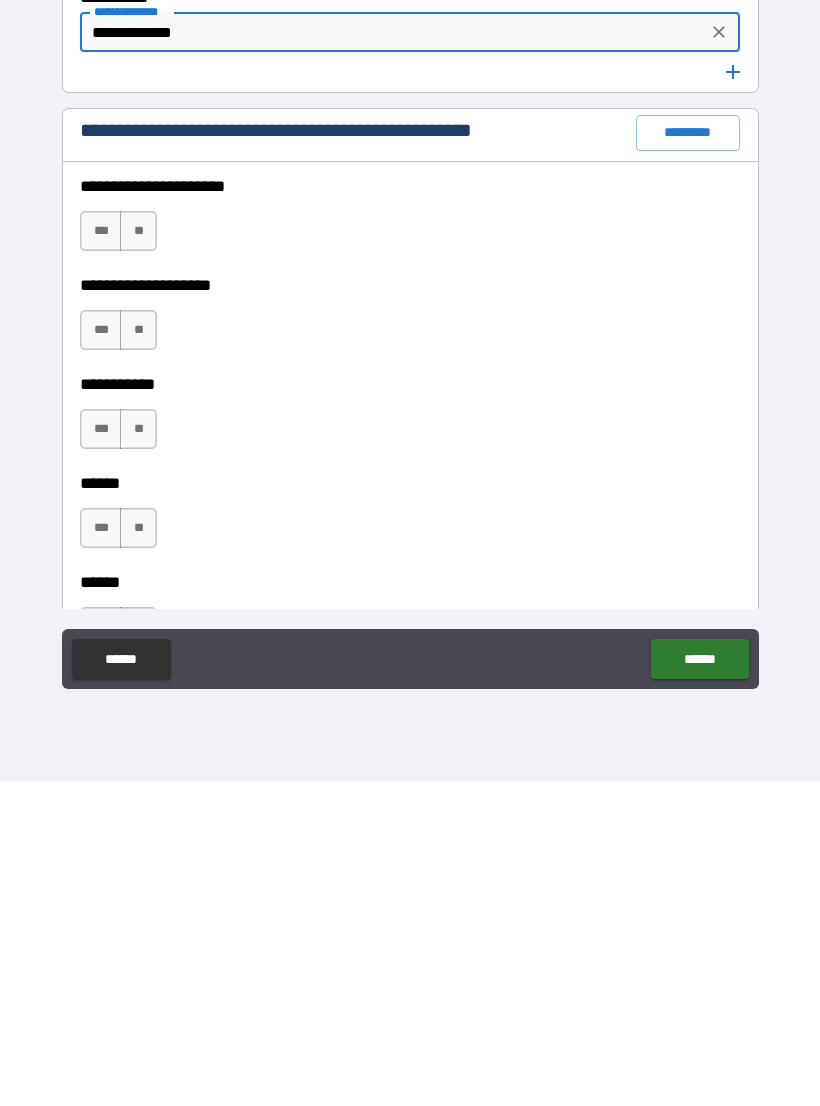 scroll, scrollTop: 2395, scrollLeft: 0, axis: vertical 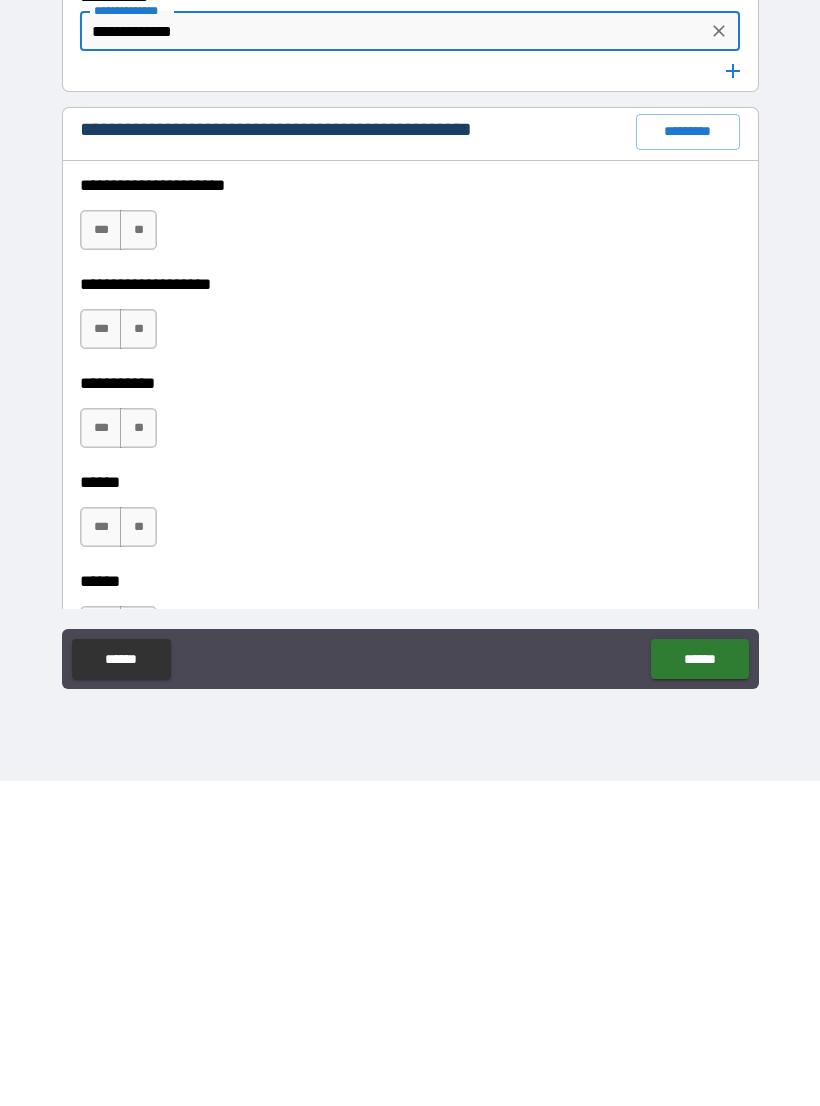 type on "**********" 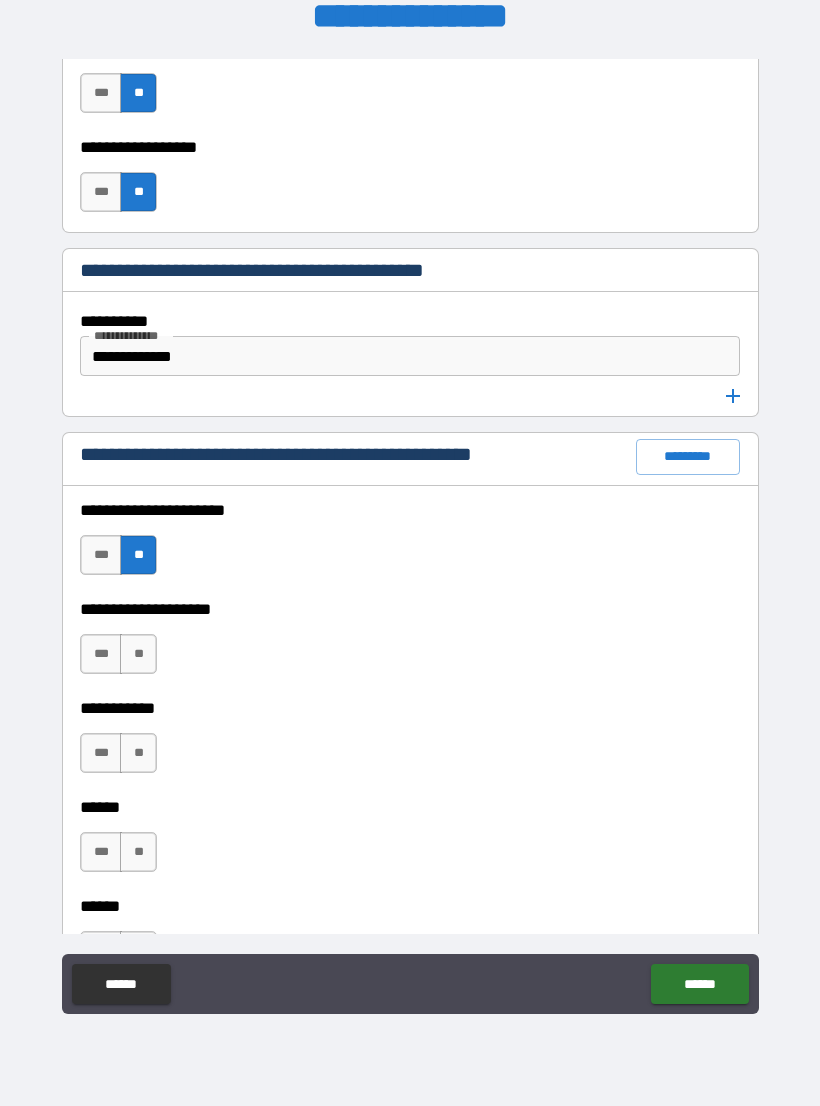 click on "**" at bounding box center [138, 654] 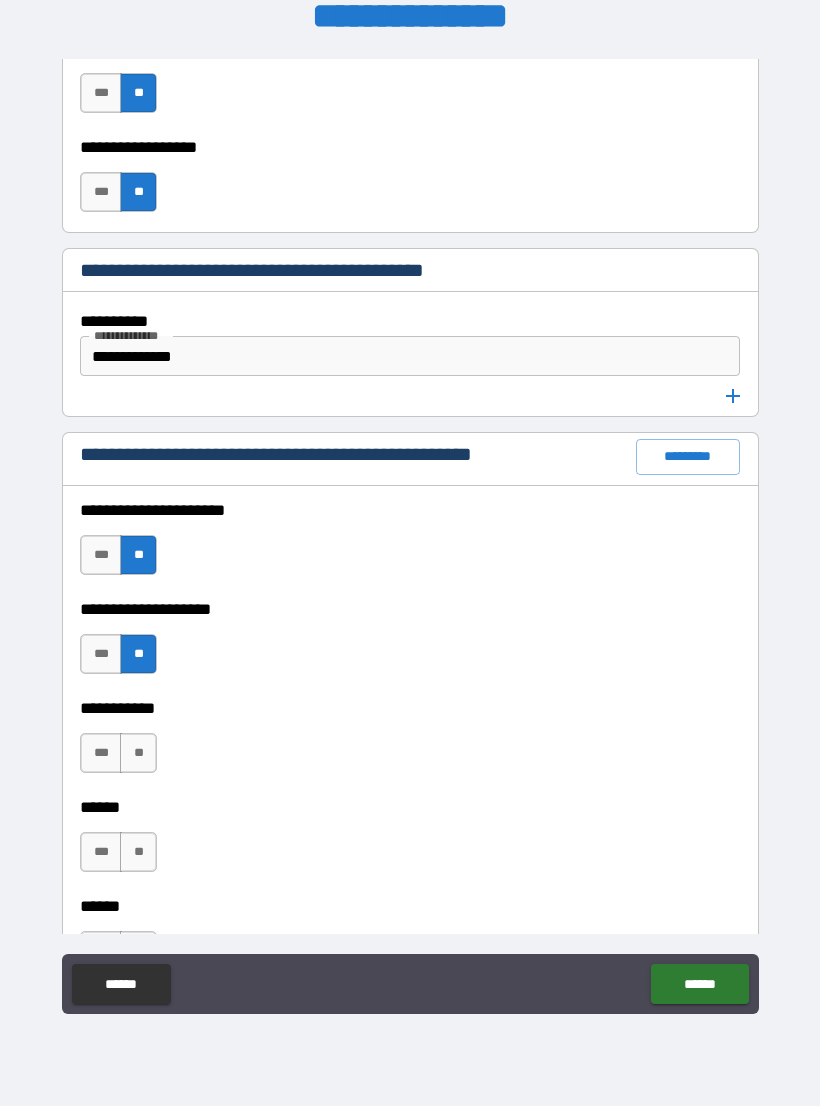 click on "**" at bounding box center (138, 753) 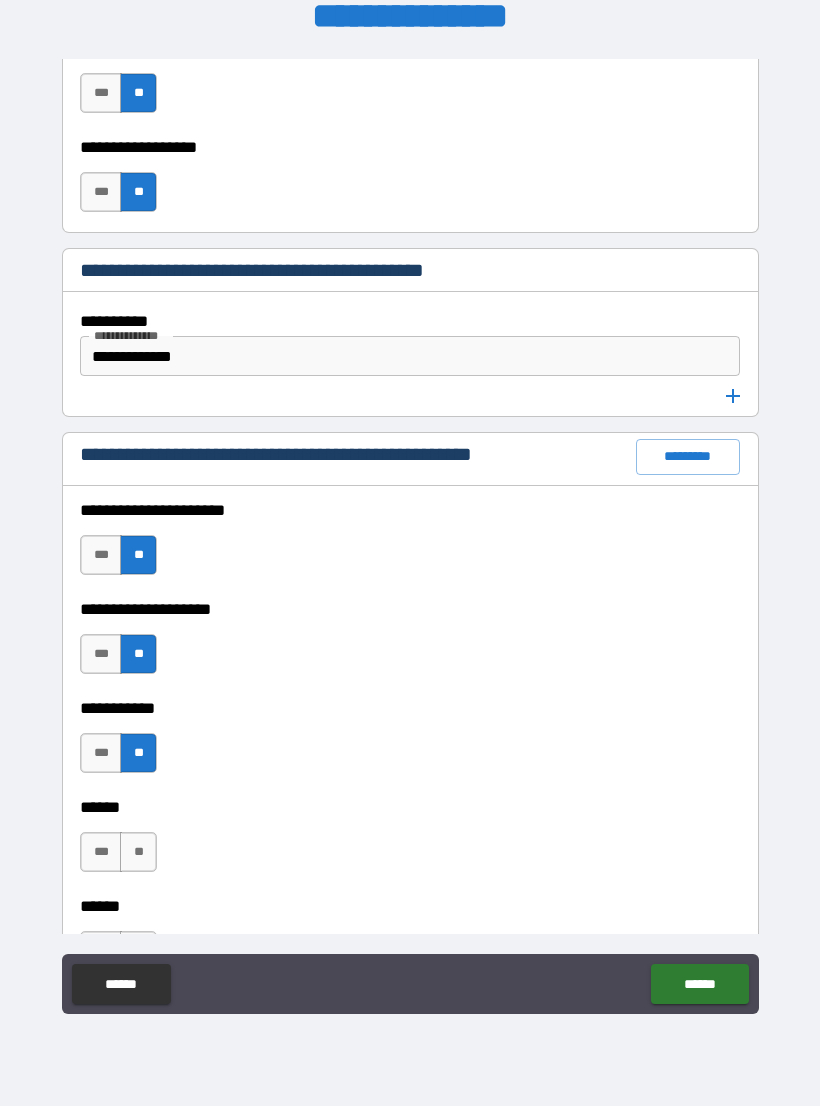 click on "**" at bounding box center [138, 852] 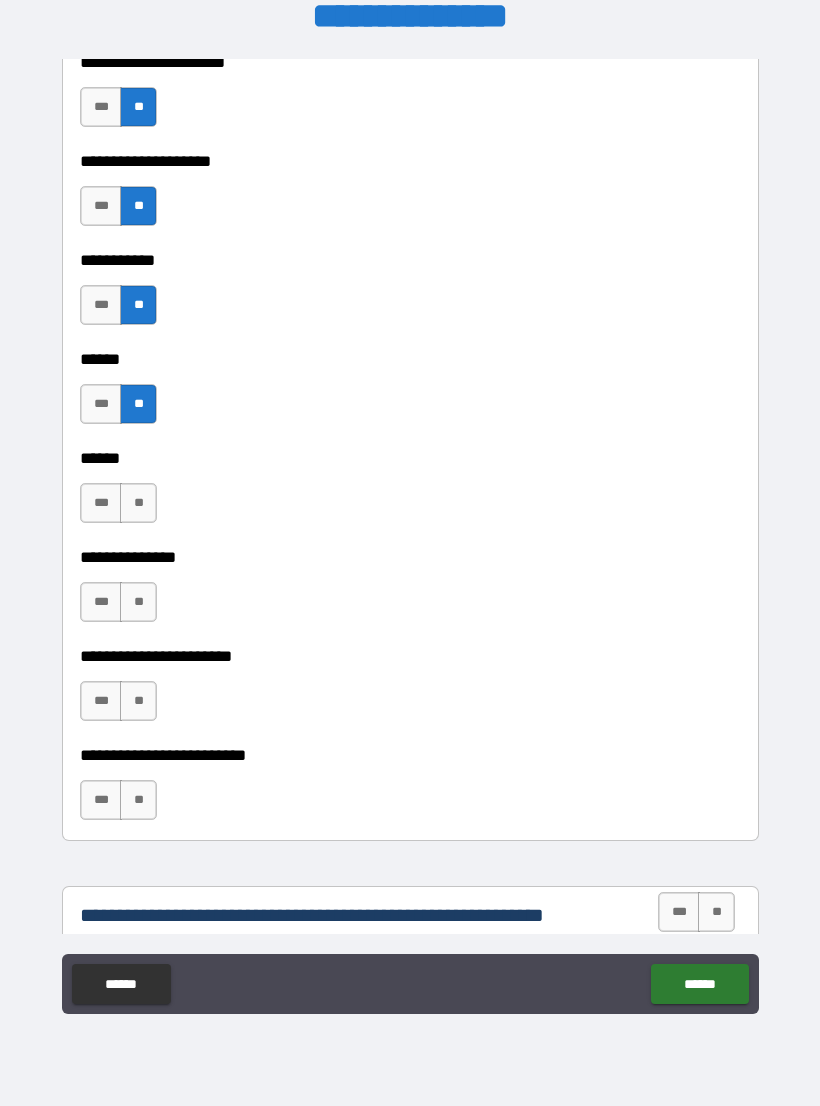 scroll, scrollTop: 2849, scrollLeft: 0, axis: vertical 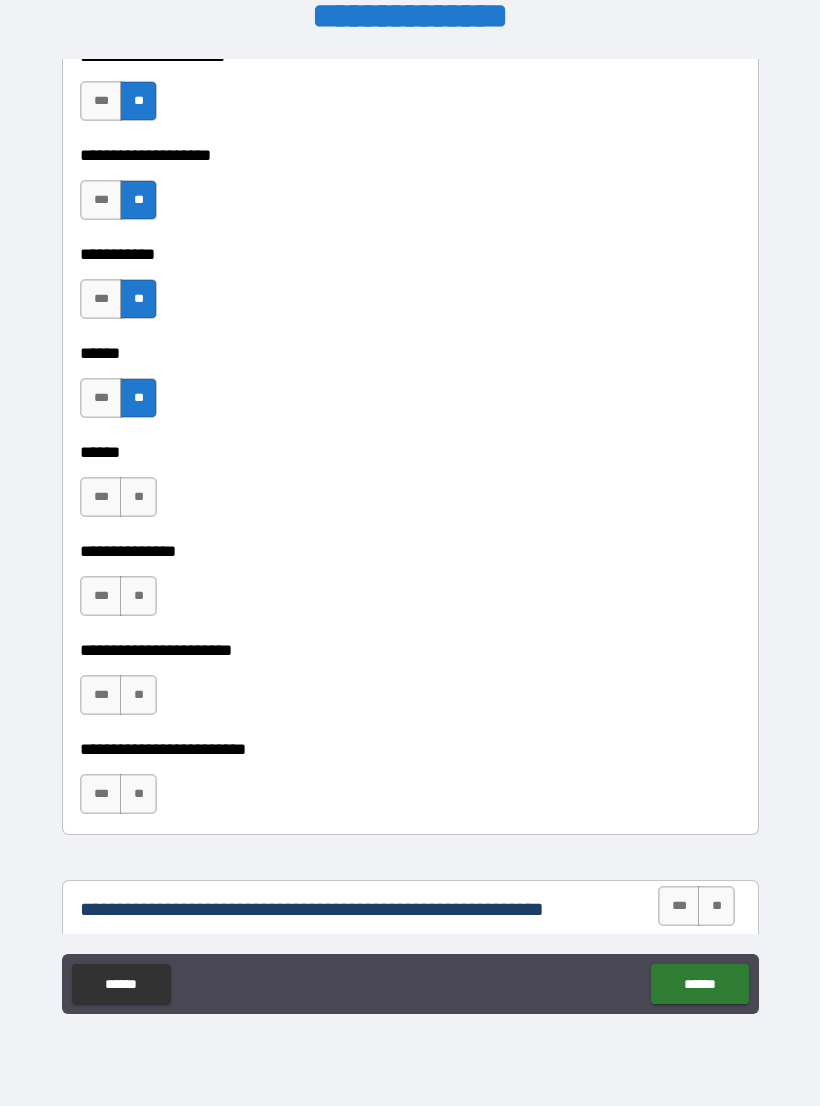 click on "**" at bounding box center (138, 497) 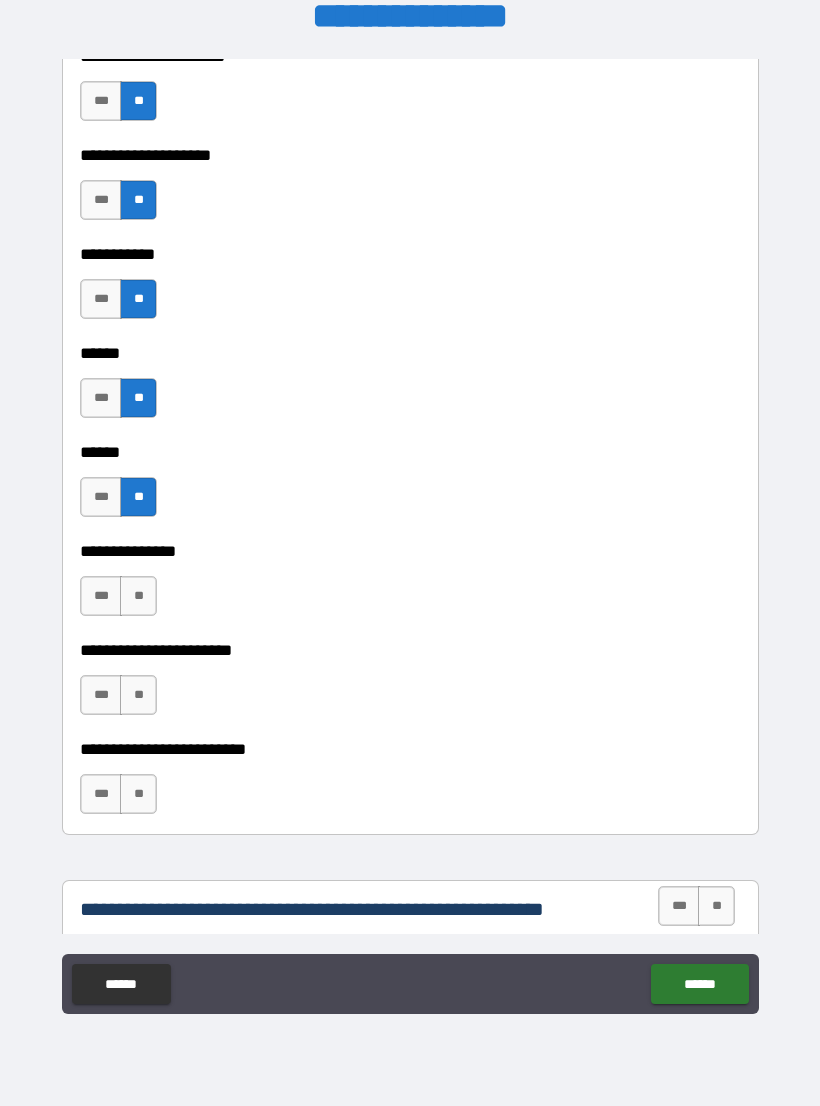 click on "**" at bounding box center [138, 596] 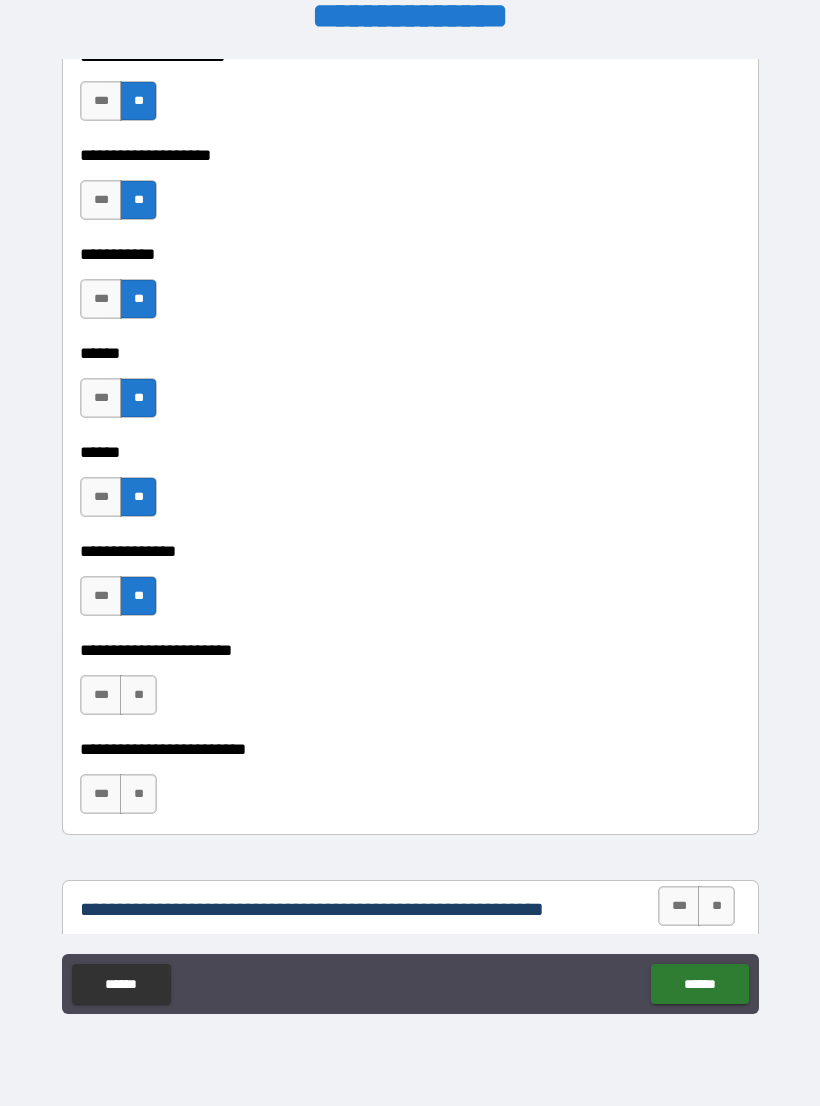 click on "**" at bounding box center (138, 695) 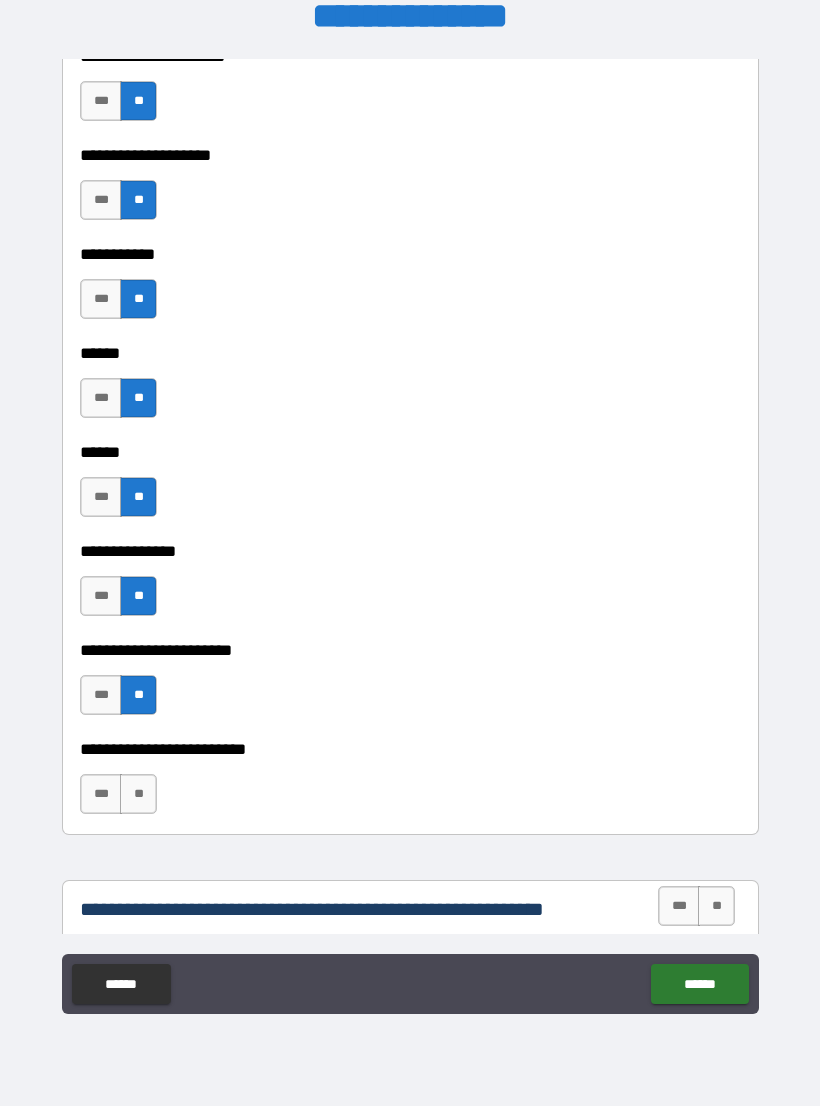 click on "**" at bounding box center (138, 794) 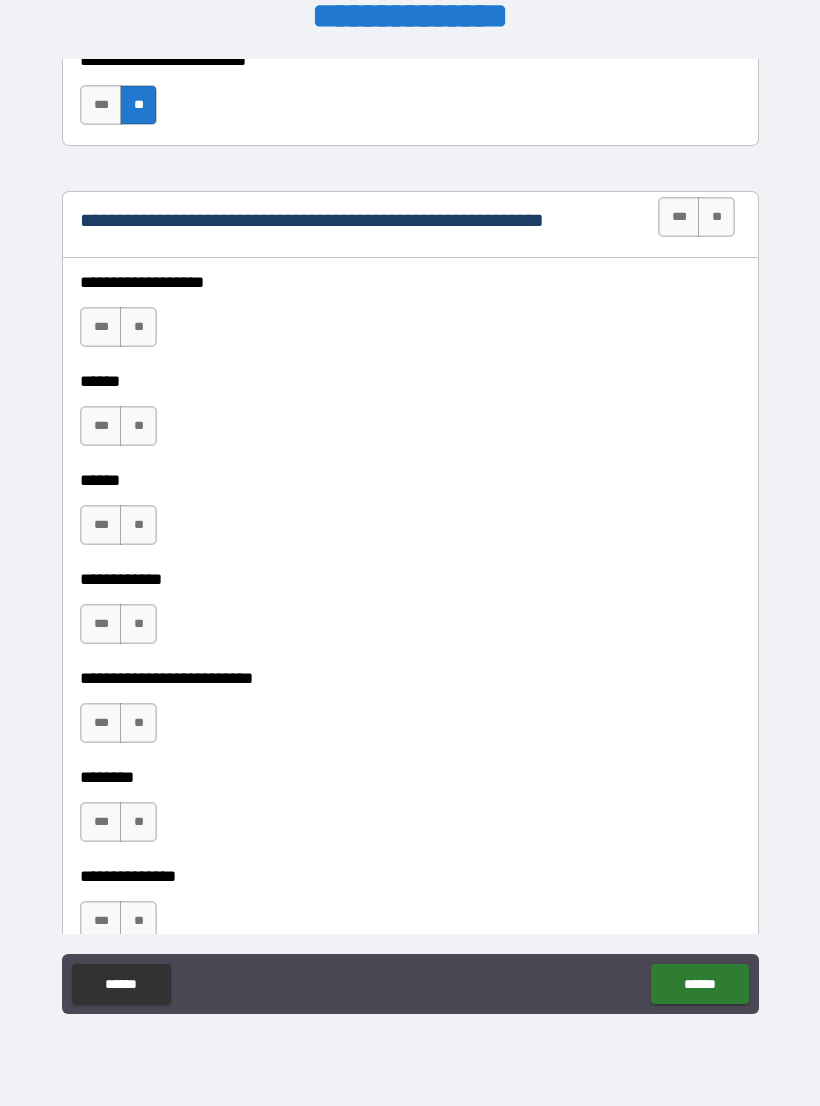 scroll, scrollTop: 3540, scrollLeft: 0, axis: vertical 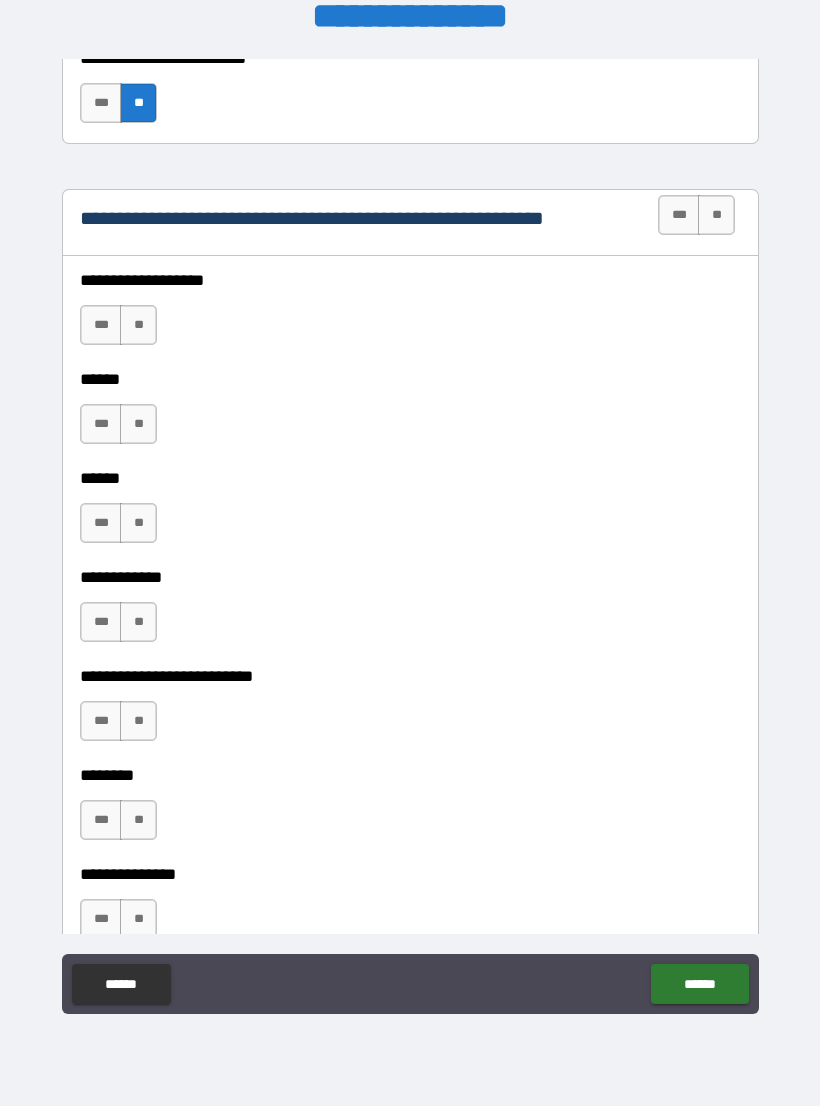 click on "**" at bounding box center (716, 215) 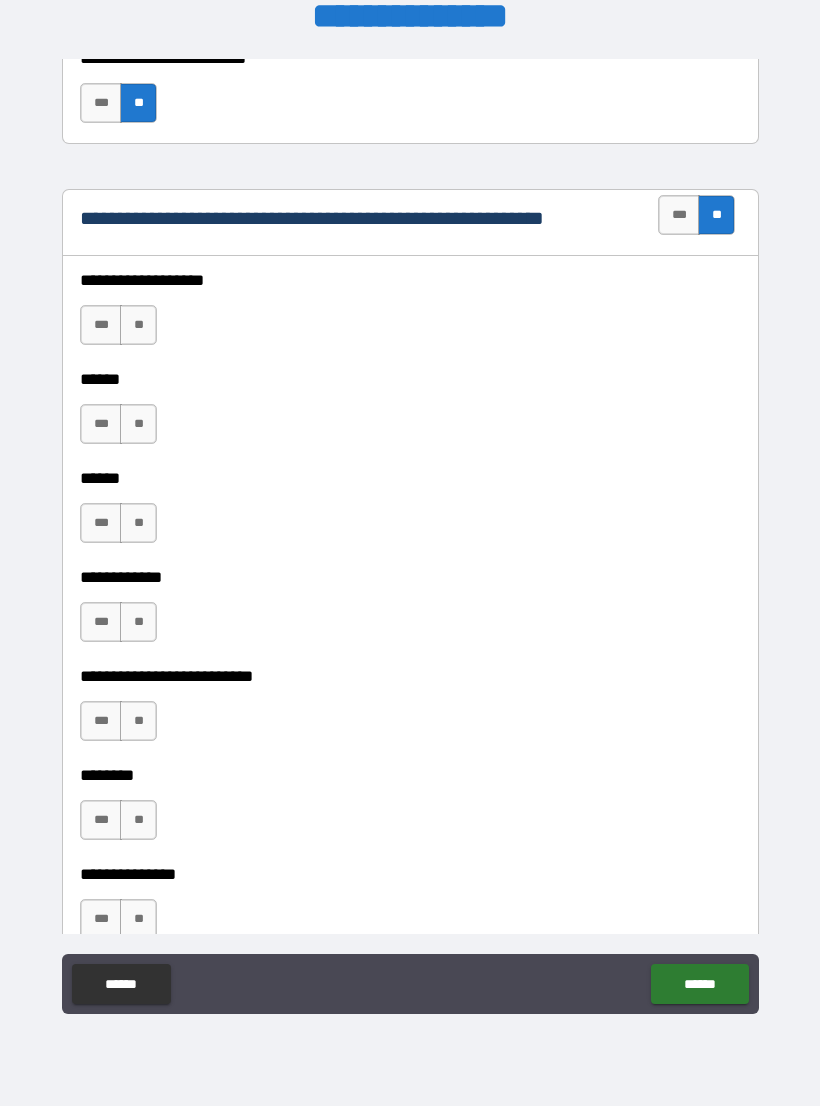 click on "**" at bounding box center [138, 325] 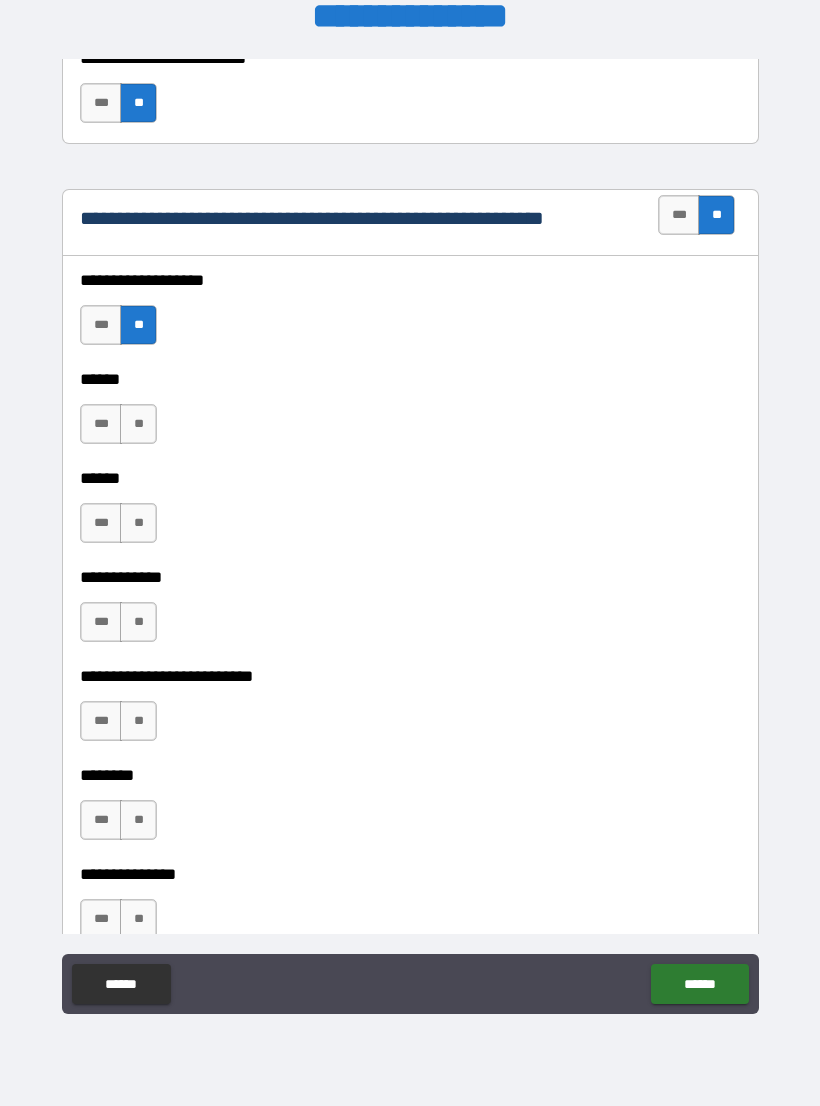 click on "**" at bounding box center [138, 424] 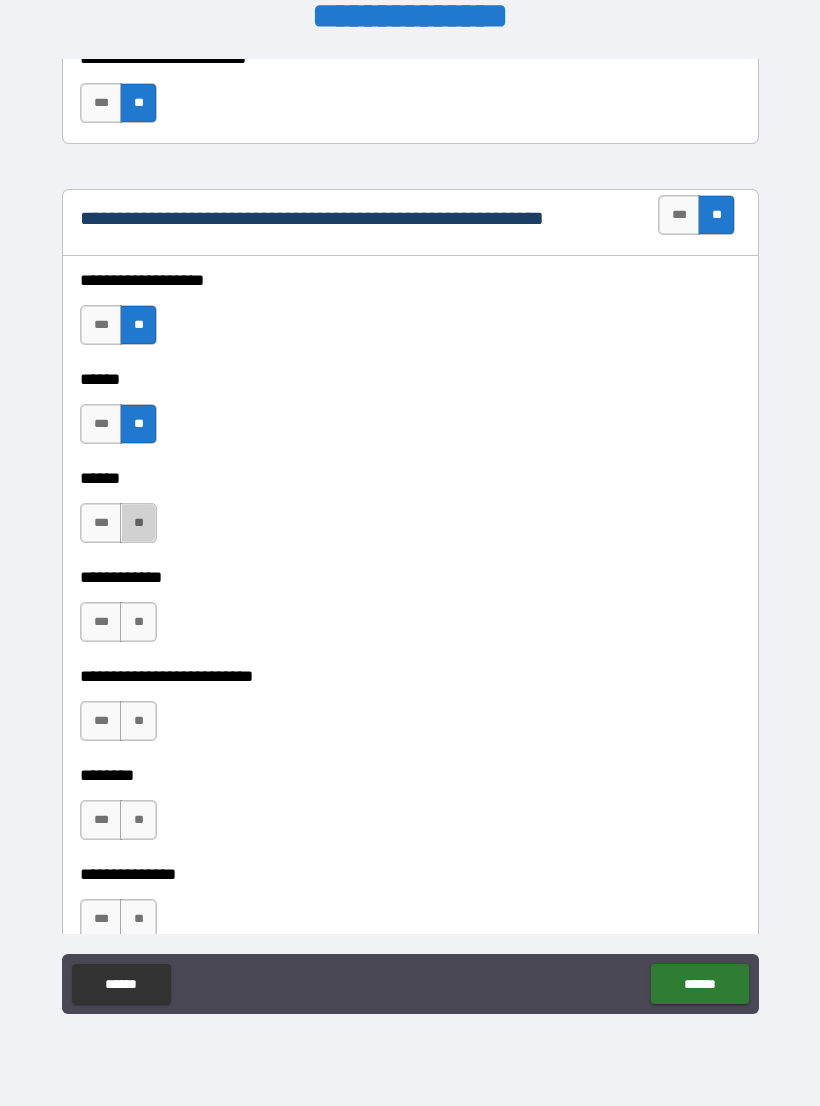 click on "**" at bounding box center [138, 523] 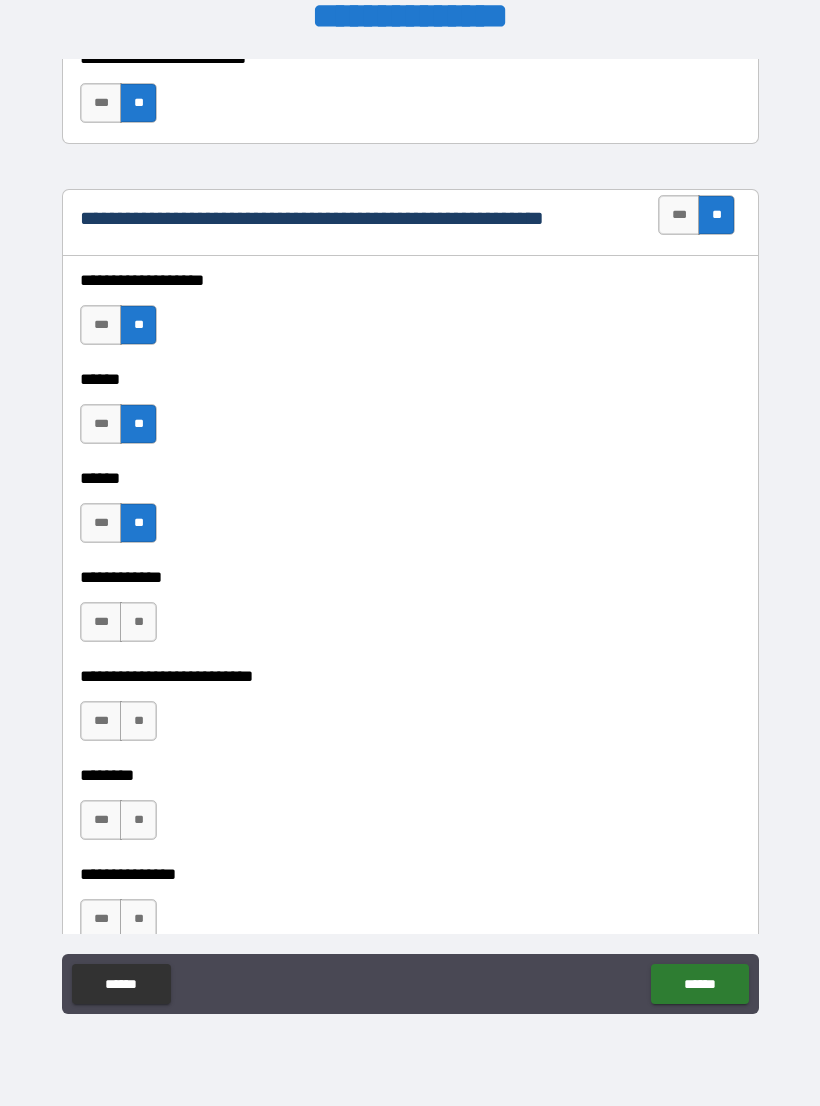 click on "**" at bounding box center [138, 622] 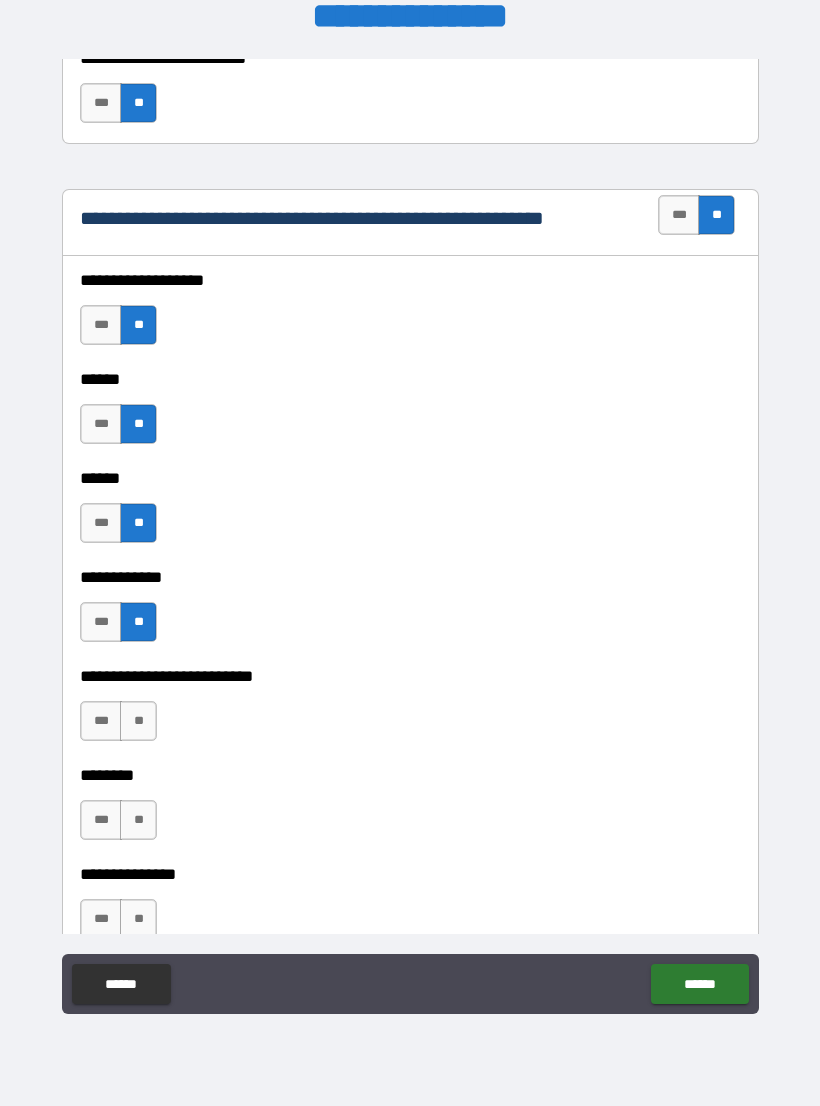 click on "**" at bounding box center (138, 721) 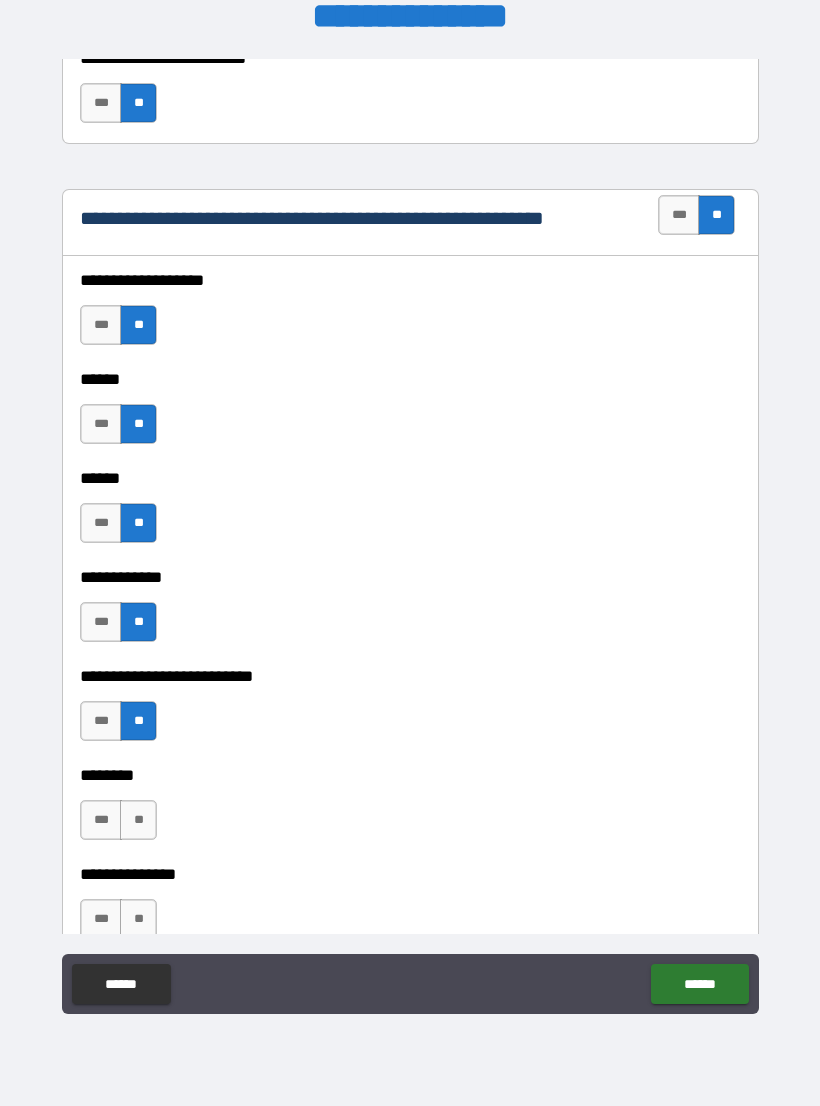 click on "**" at bounding box center [138, 820] 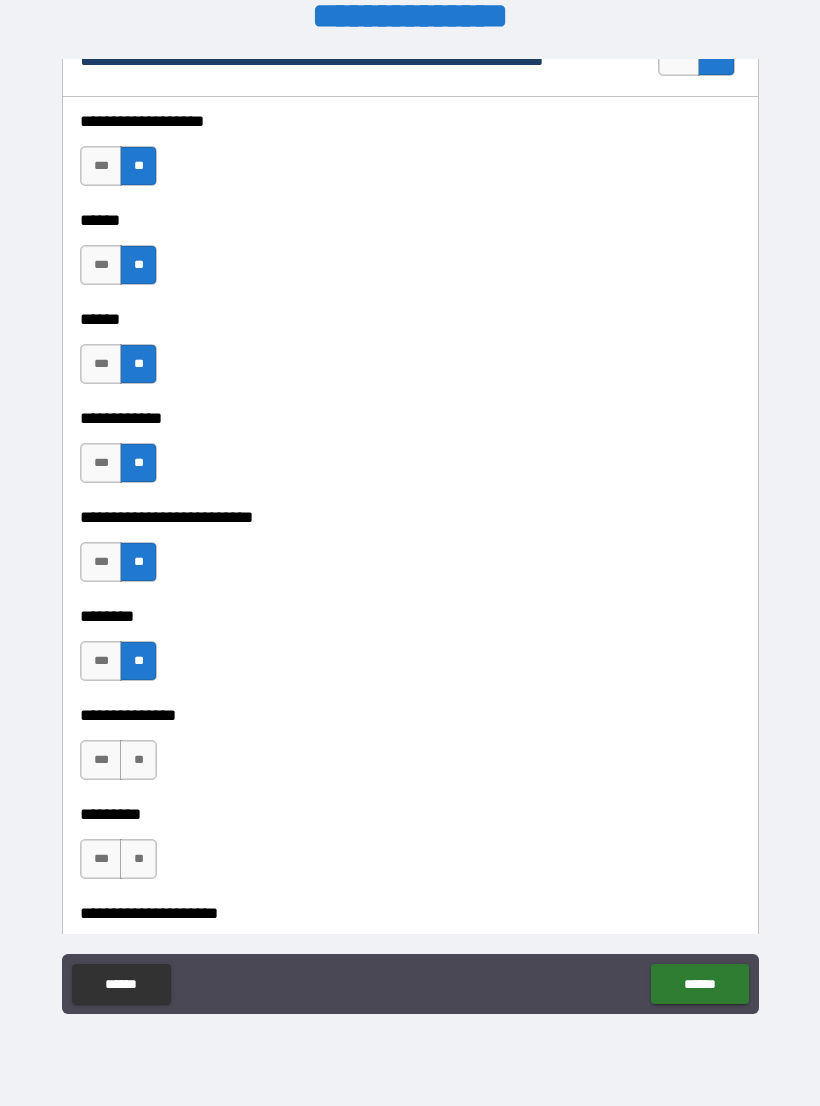 scroll, scrollTop: 3710, scrollLeft: 0, axis: vertical 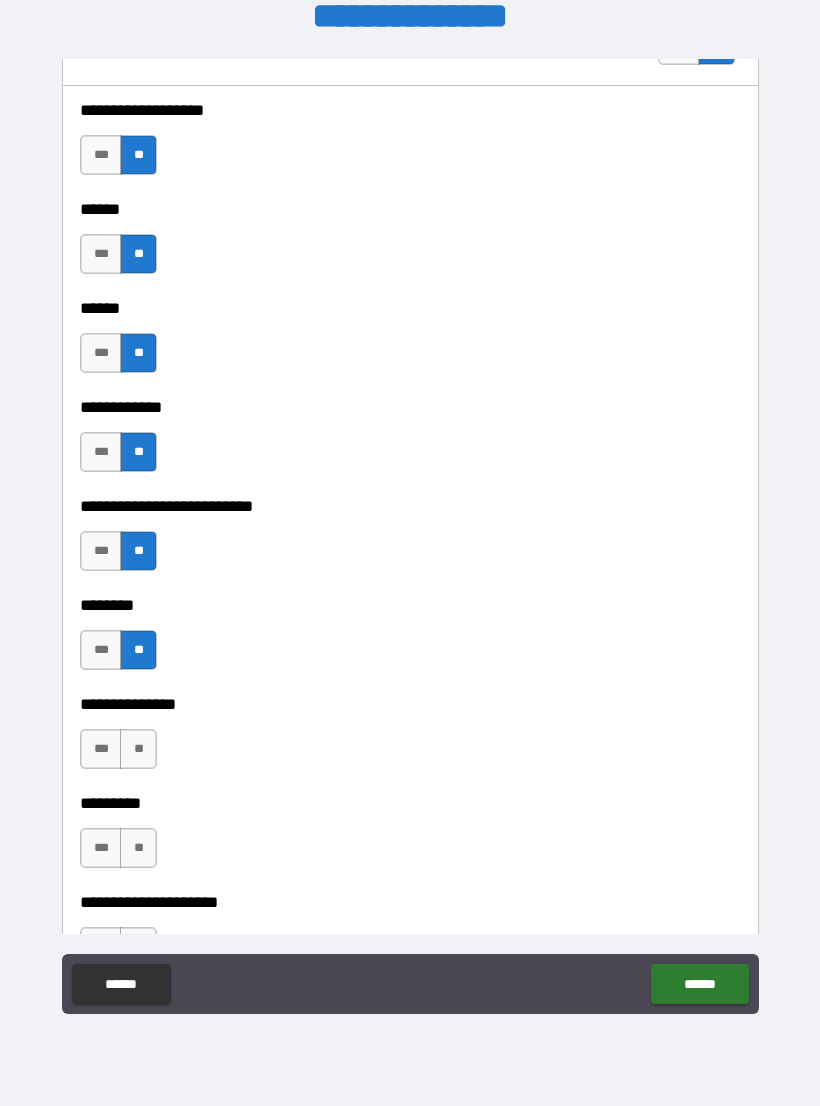 click on "**" at bounding box center (138, 749) 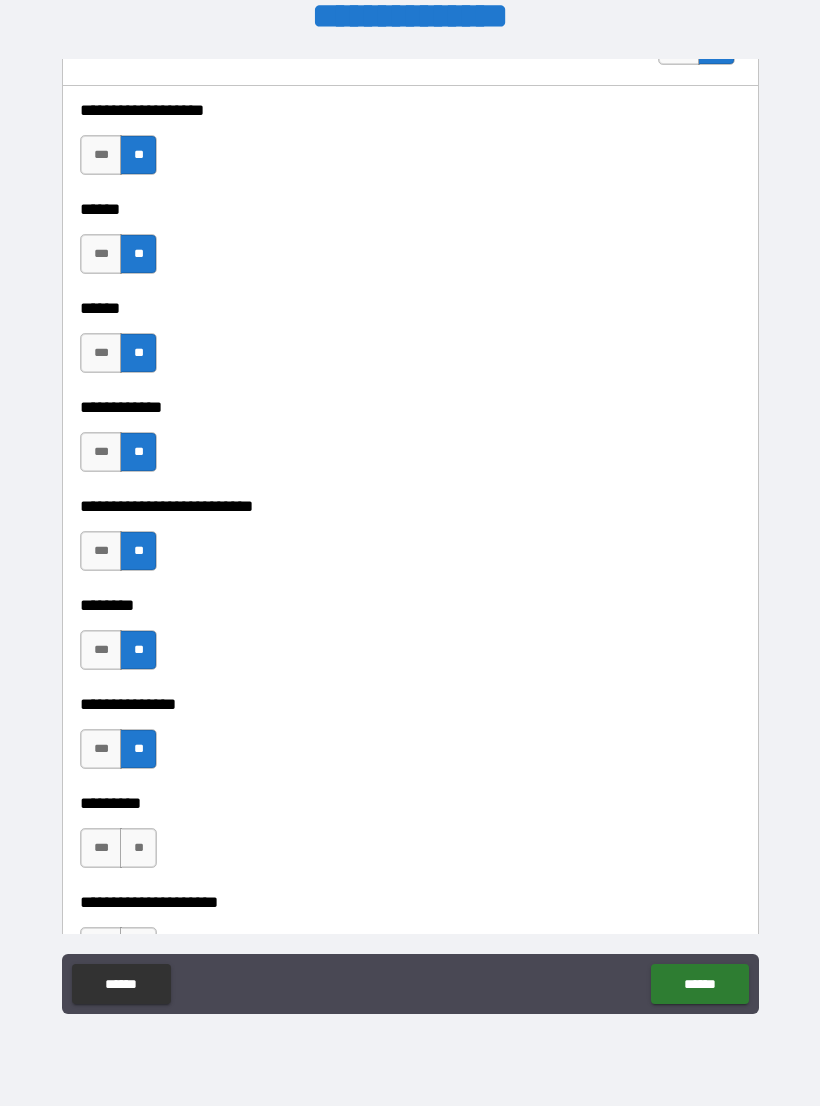 click on "**" at bounding box center (138, 848) 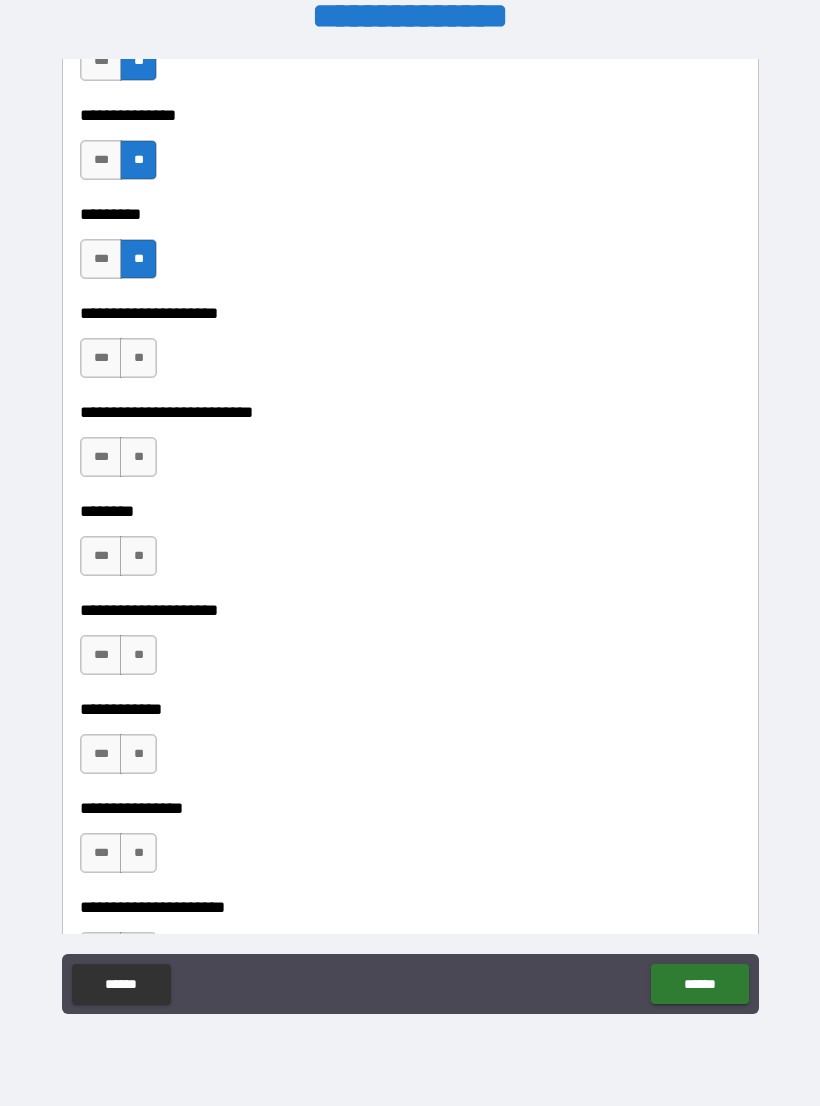 scroll, scrollTop: 4299, scrollLeft: 0, axis: vertical 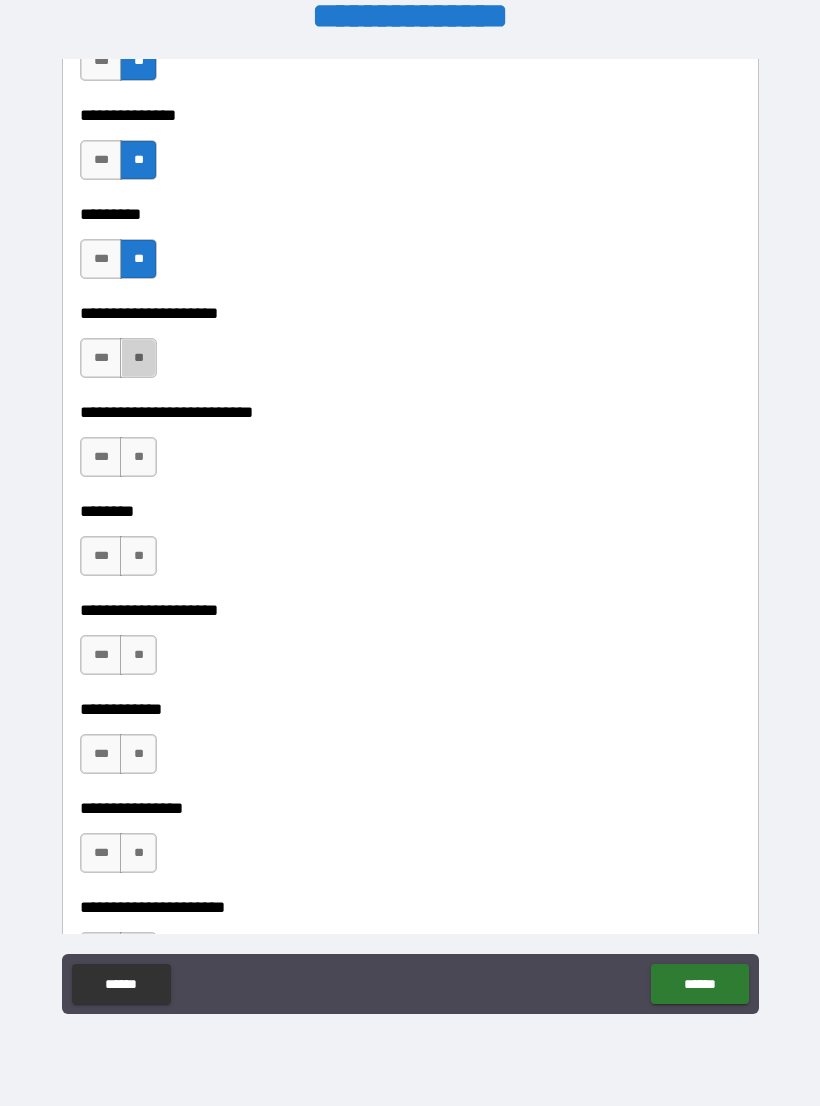 click on "**" at bounding box center (138, 358) 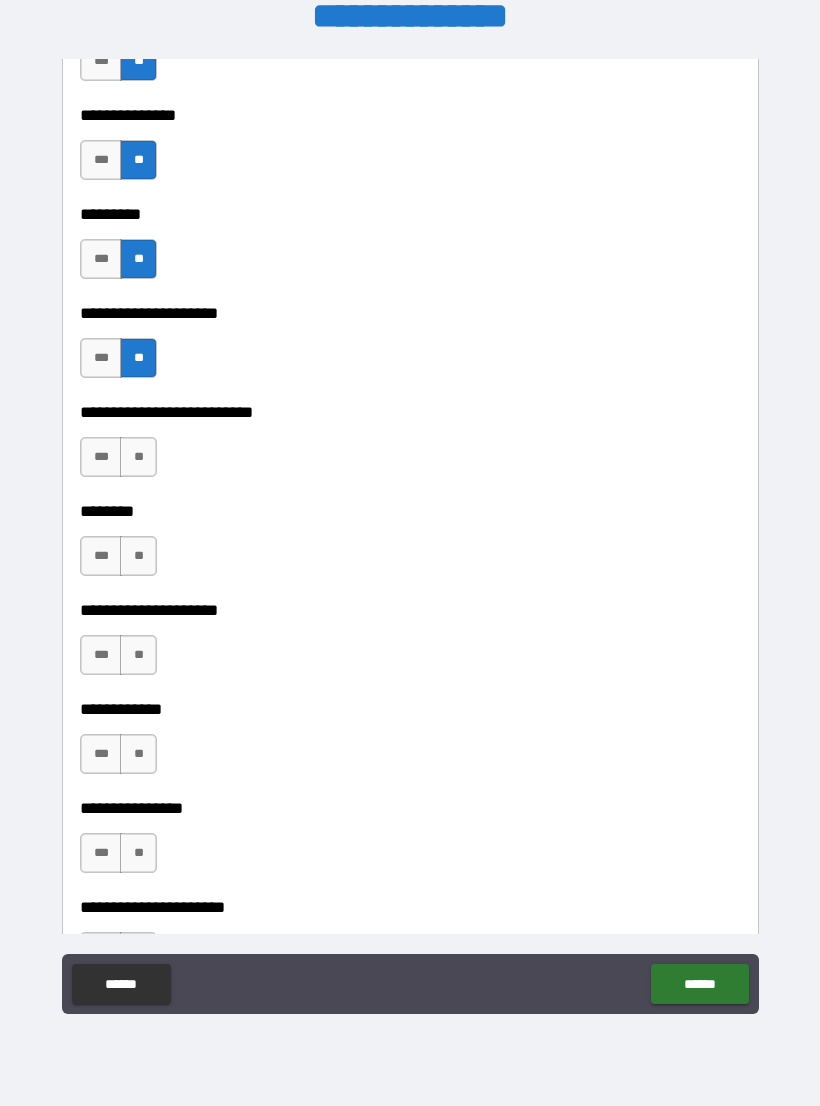 click on "**" at bounding box center [138, 457] 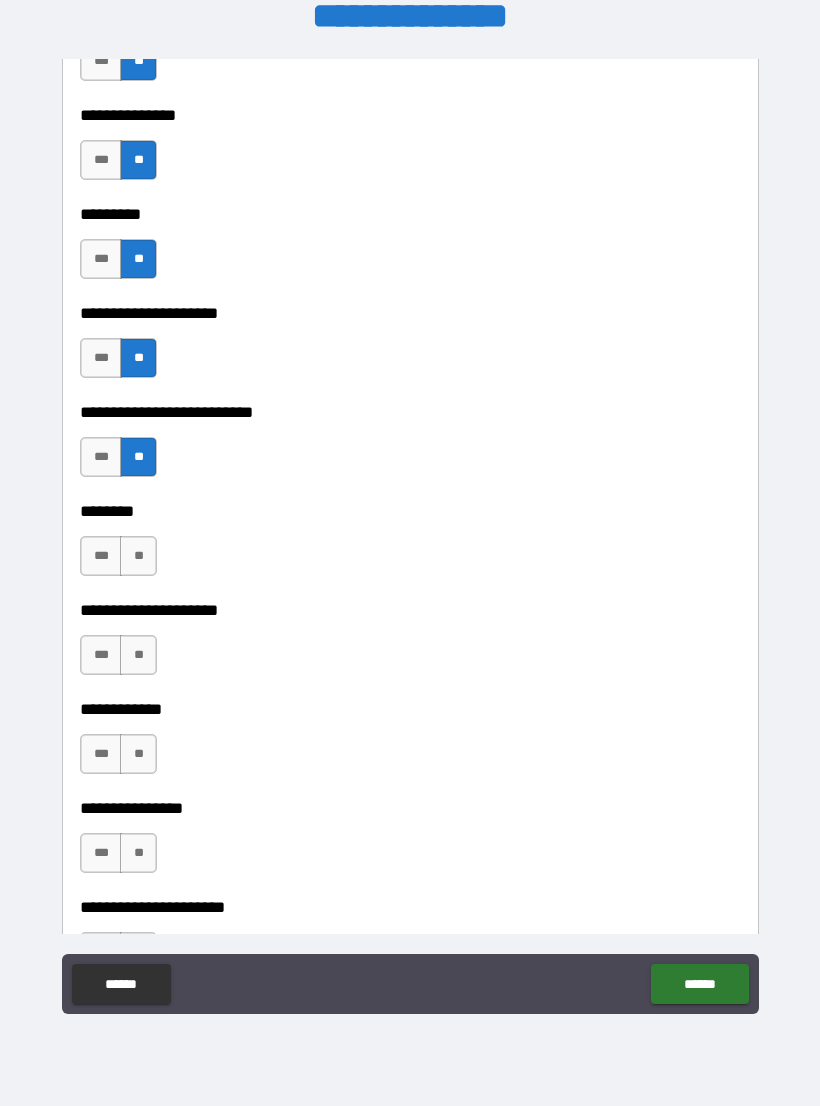 click on "**" at bounding box center (138, 556) 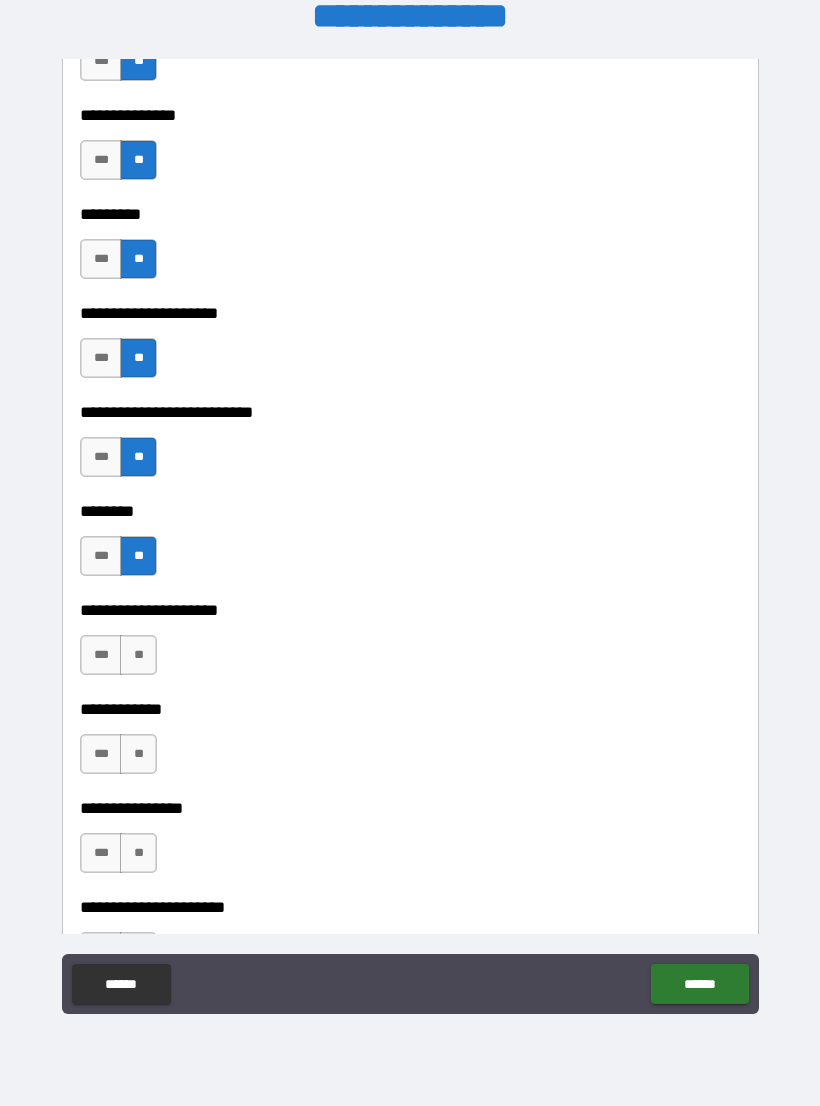 click on "**" at bounding box center [138, 655] 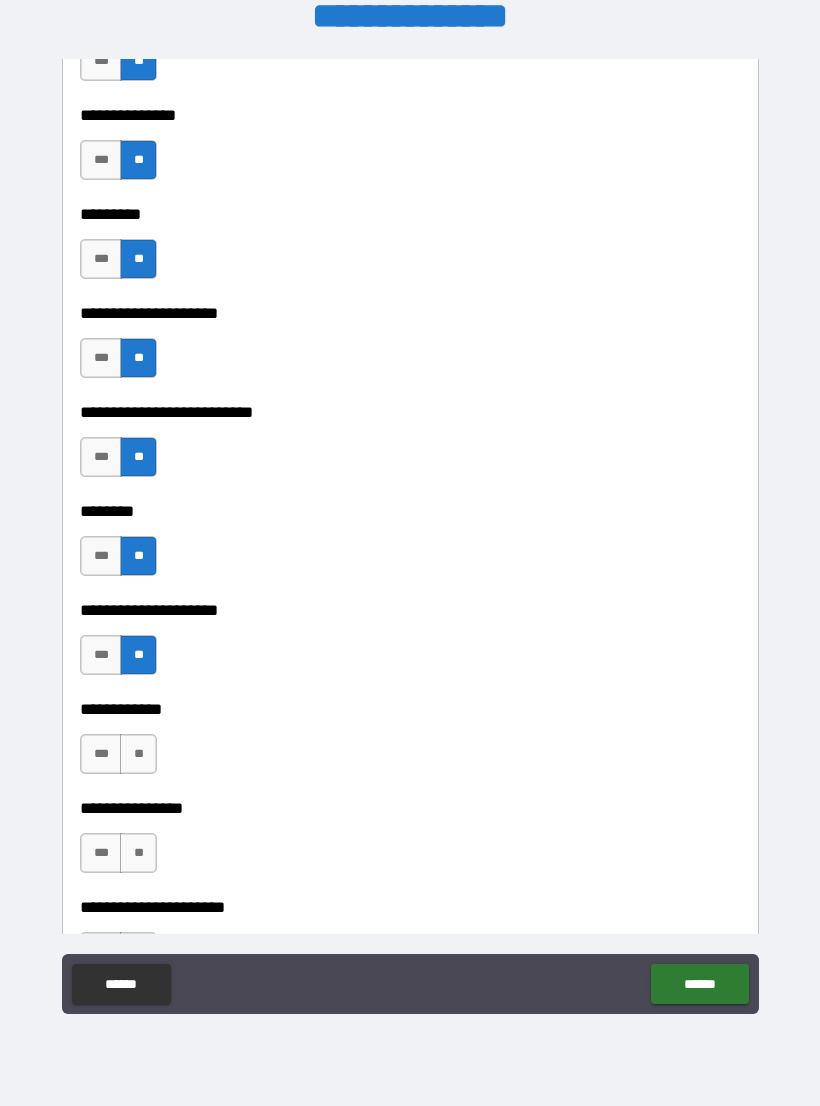 click on "**" at bounding box center [138, 754] 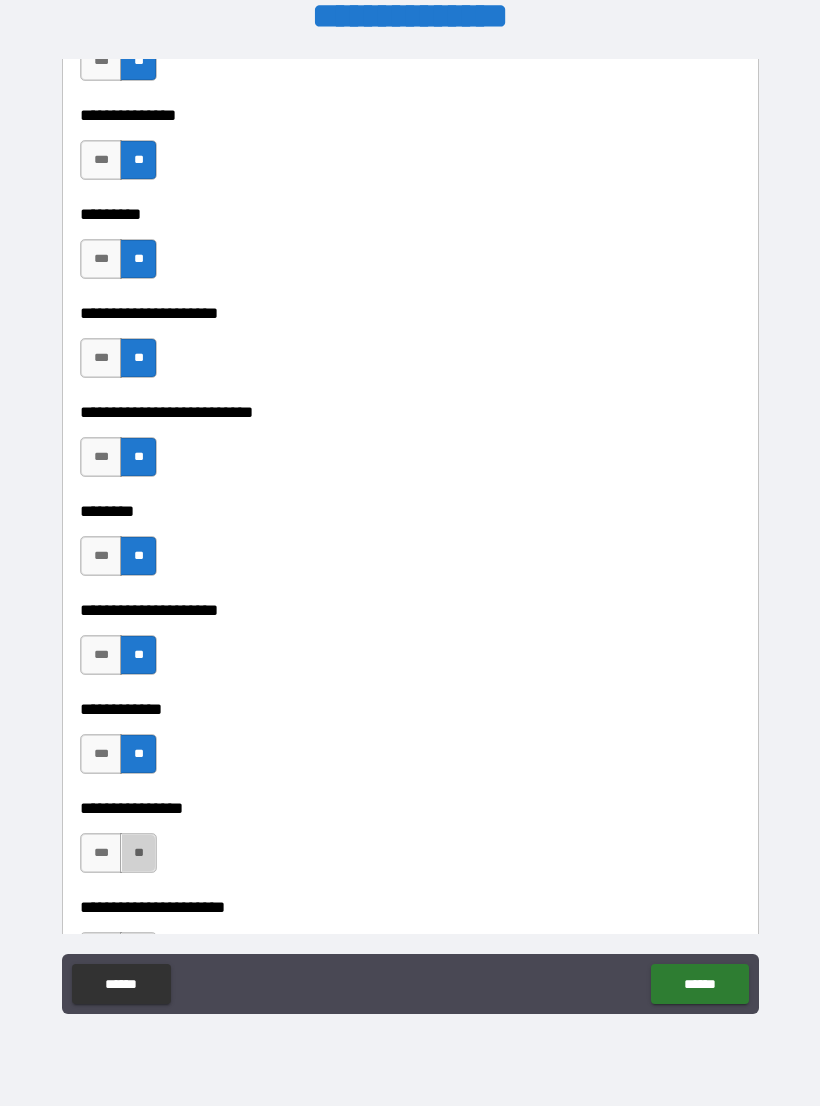 click on "**" at bounding box center [138, 853] 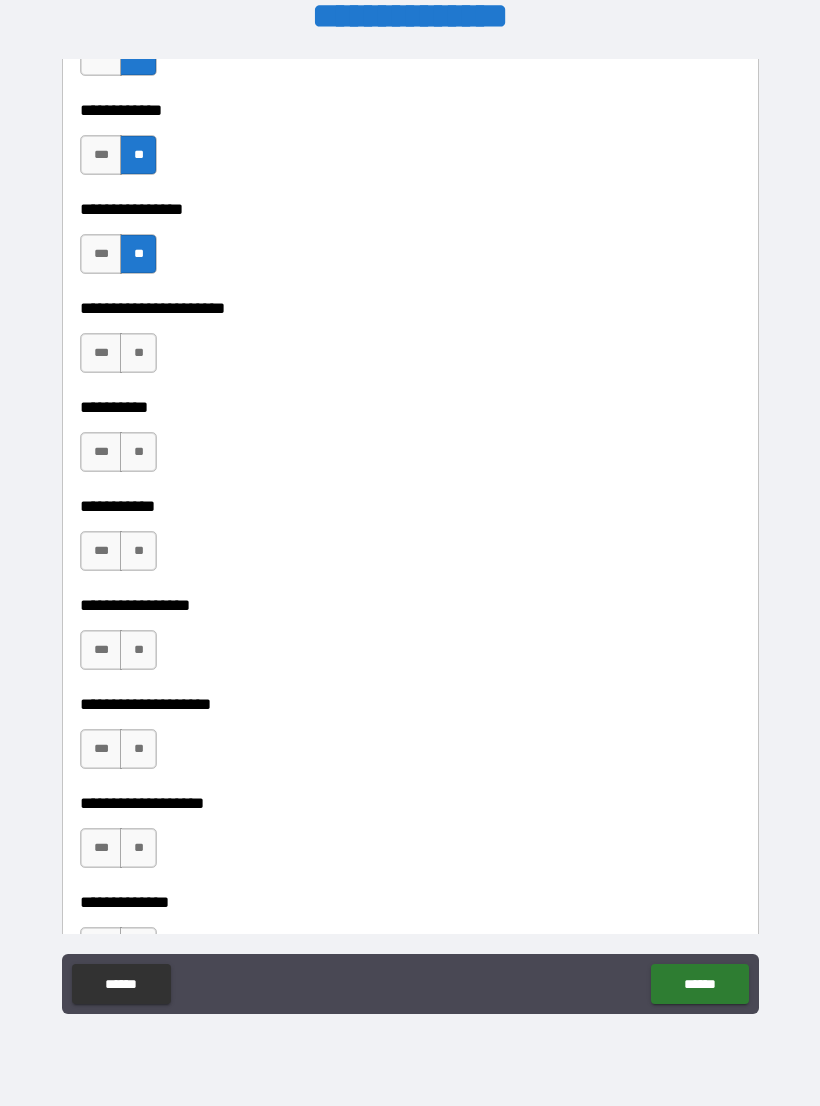 scroll, scrollTop: 4902, scrollLeft: 0, axis: vertical 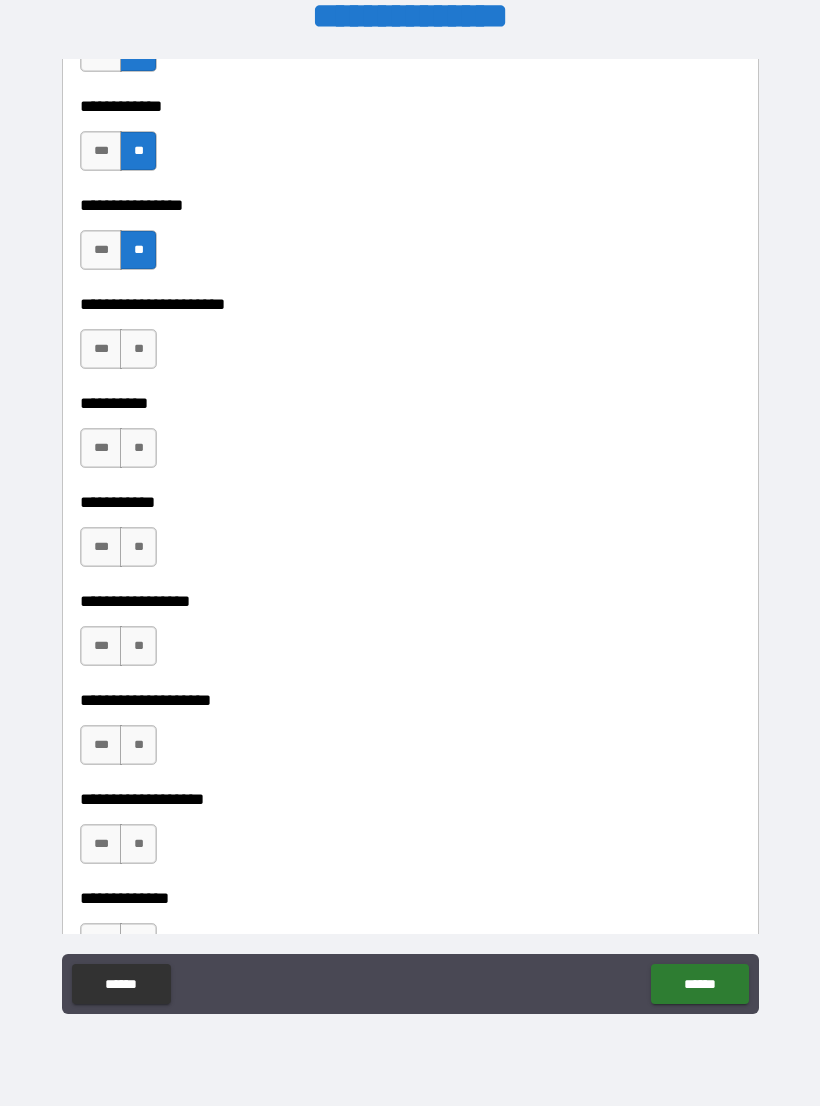 click on "**" at bounding box center [138, 349] 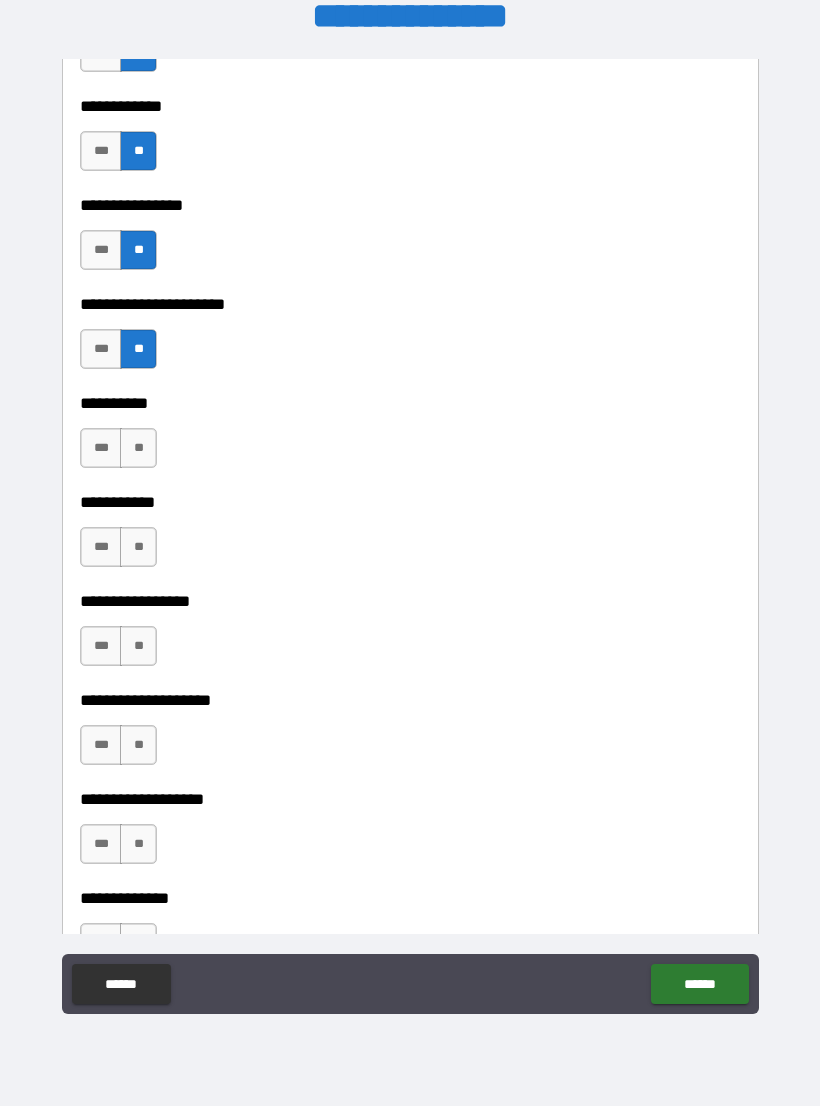 click on "**" at bounding box center [138, 448] 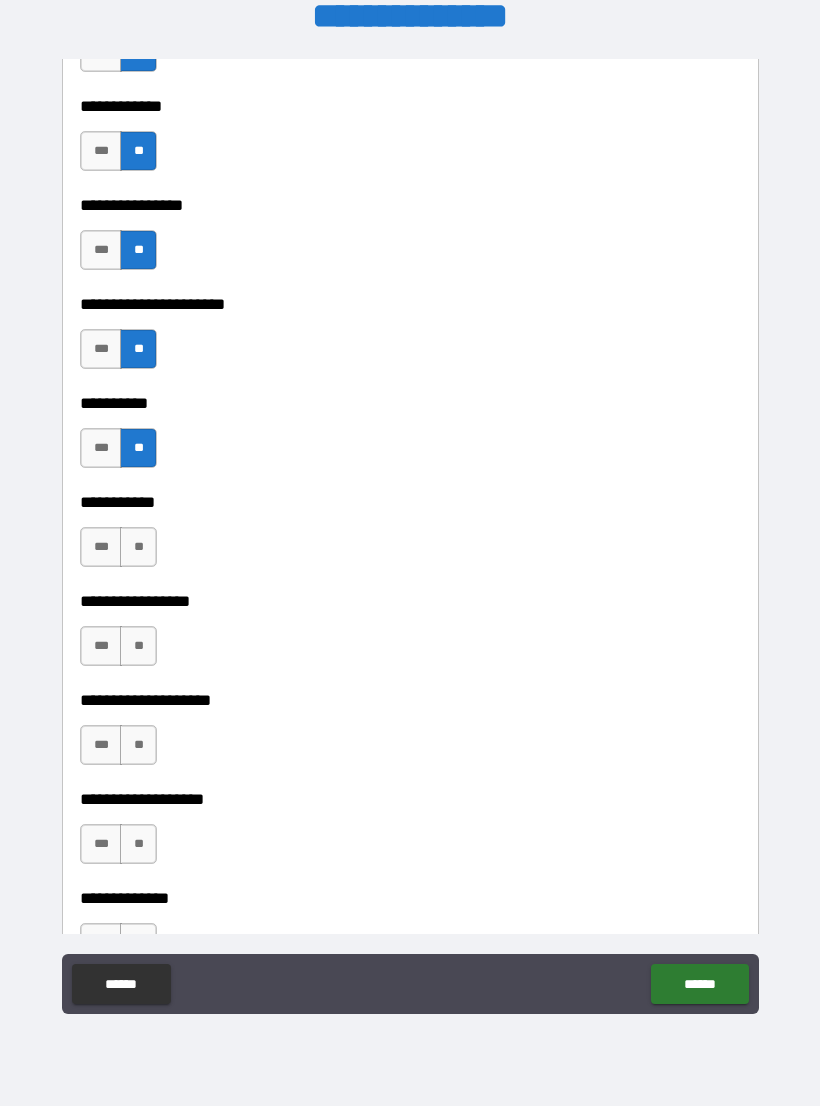 click on "**" at bounding box center [138, 547] 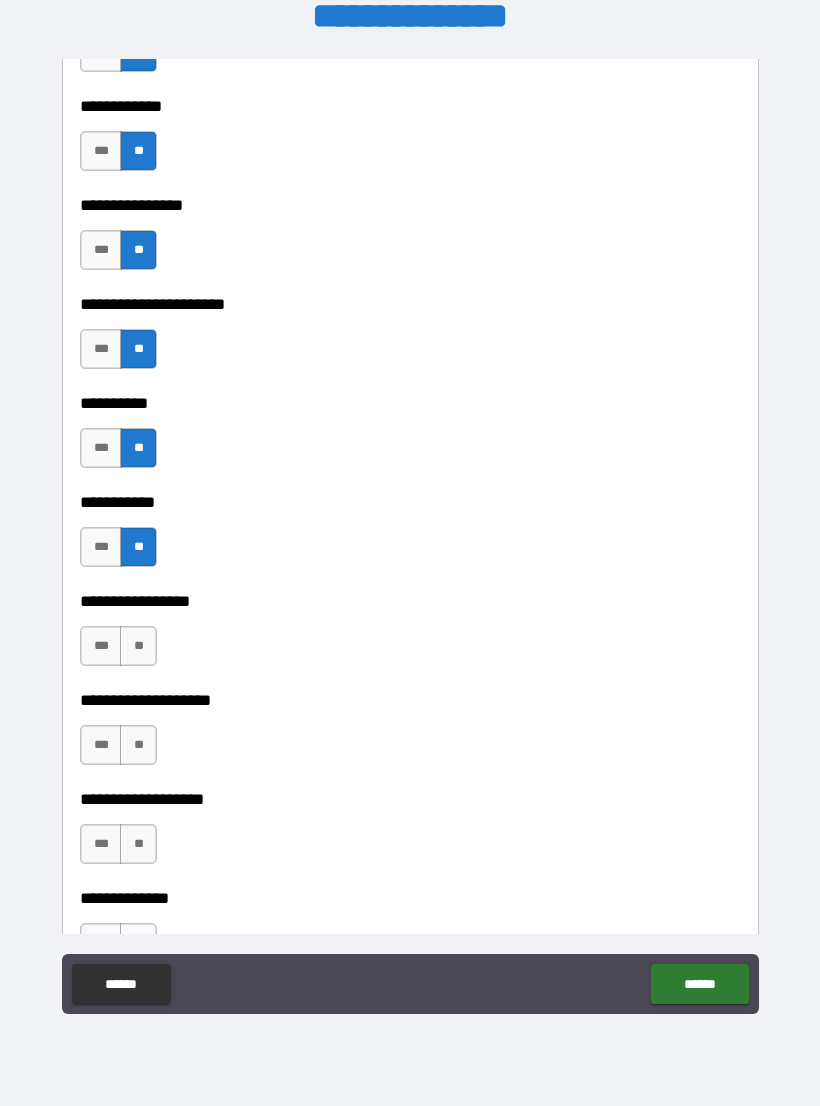 click on "**" at bounding box center (138, 646) 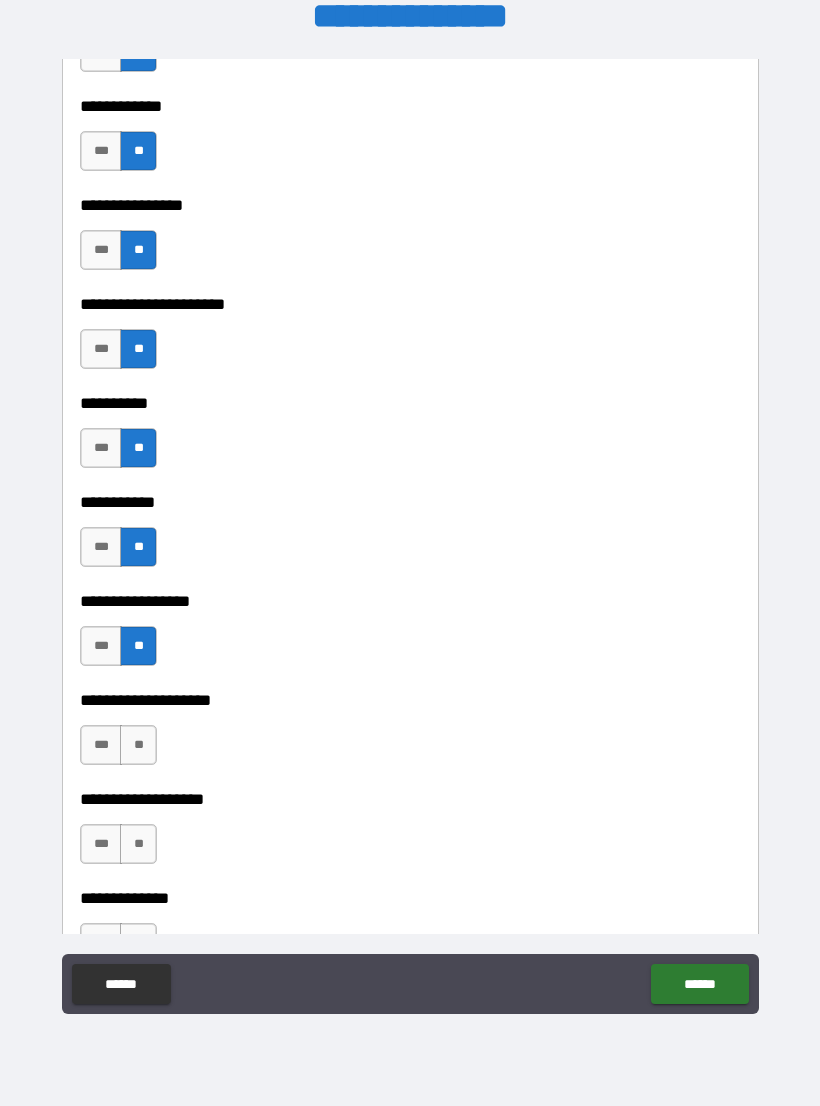 click on "**" at bounding box center (138, 745) 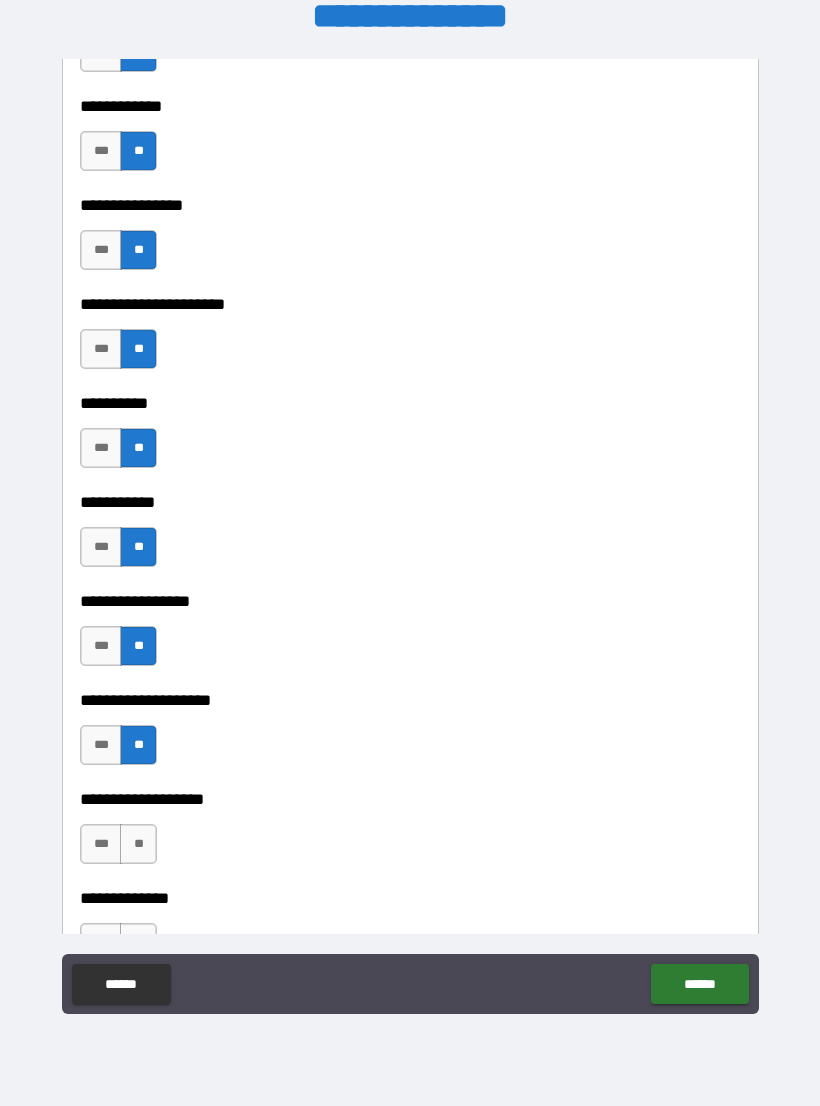 click on "**" at bounding box center [138, 844] 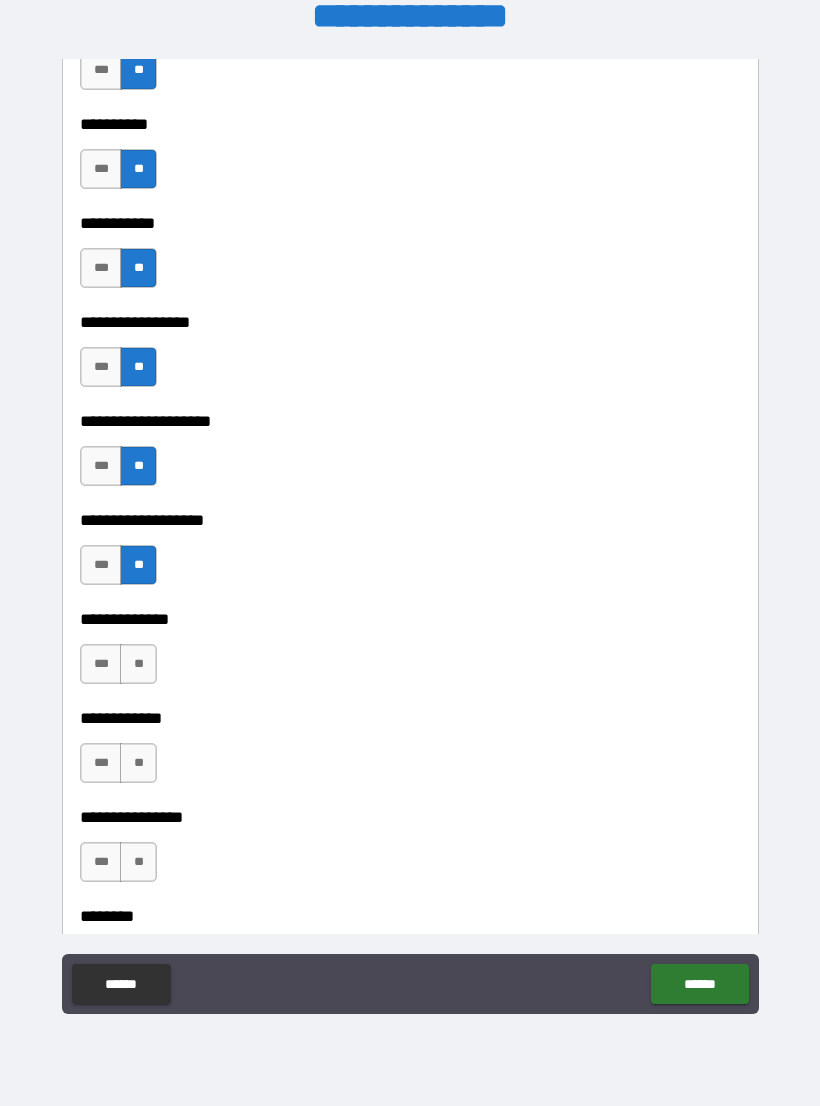 scroll, scrollTop: 5197, scrollLeft: 0, axis: vertical 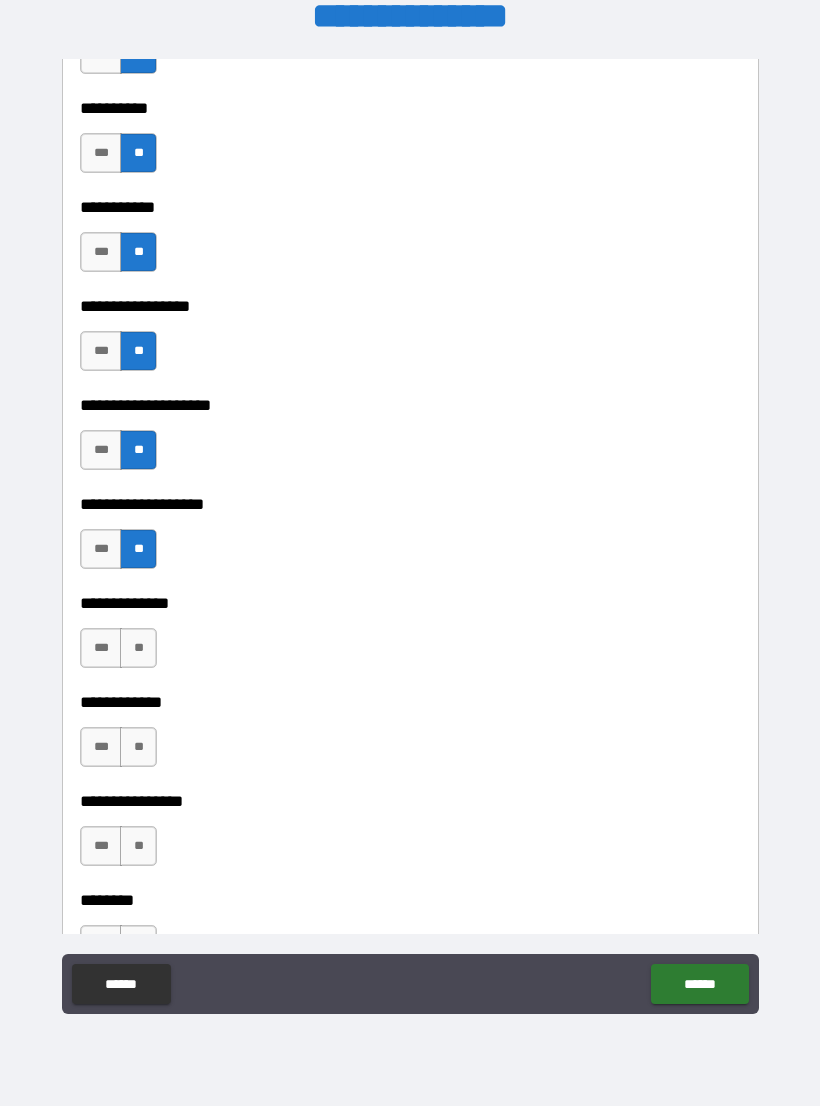 click on "**" at bounding box center [138, 648] 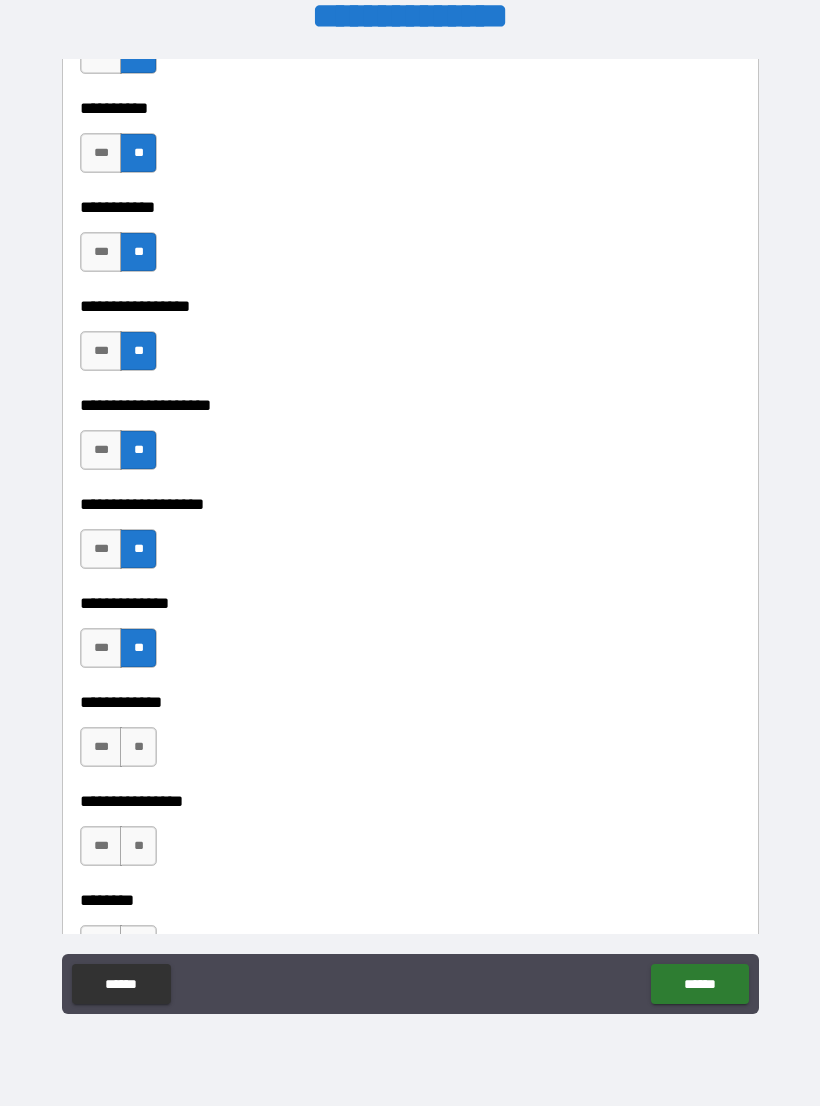 click on "**" at bounding box center [138, 747] 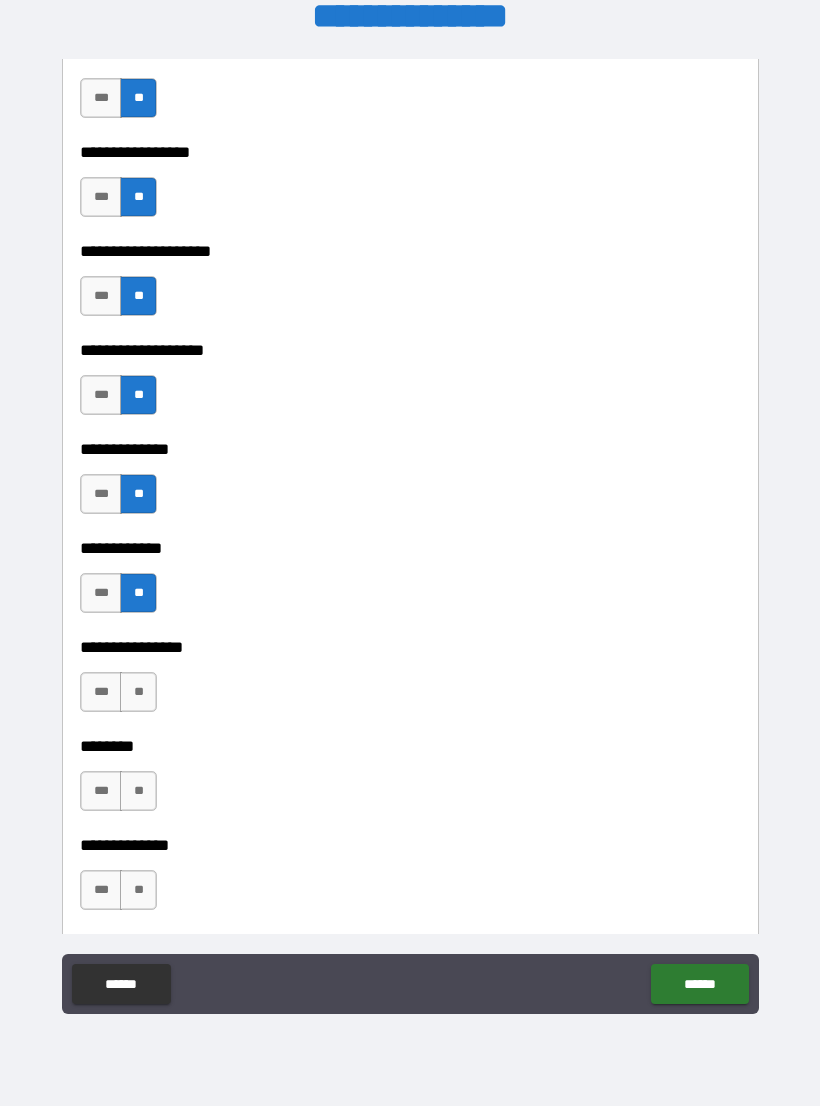 scroll, scrollTop: 5426, scrollLeft: 0, axis: vertical 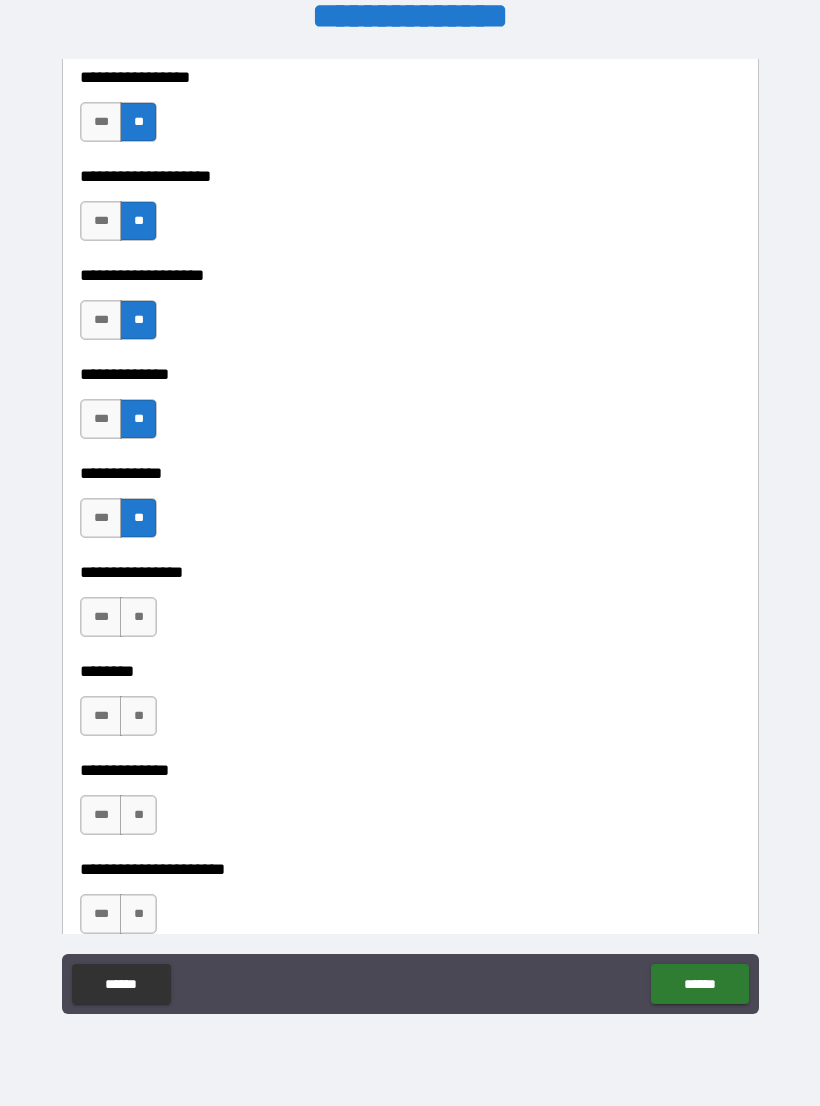 click on "**" at bounding box center (138, 617) 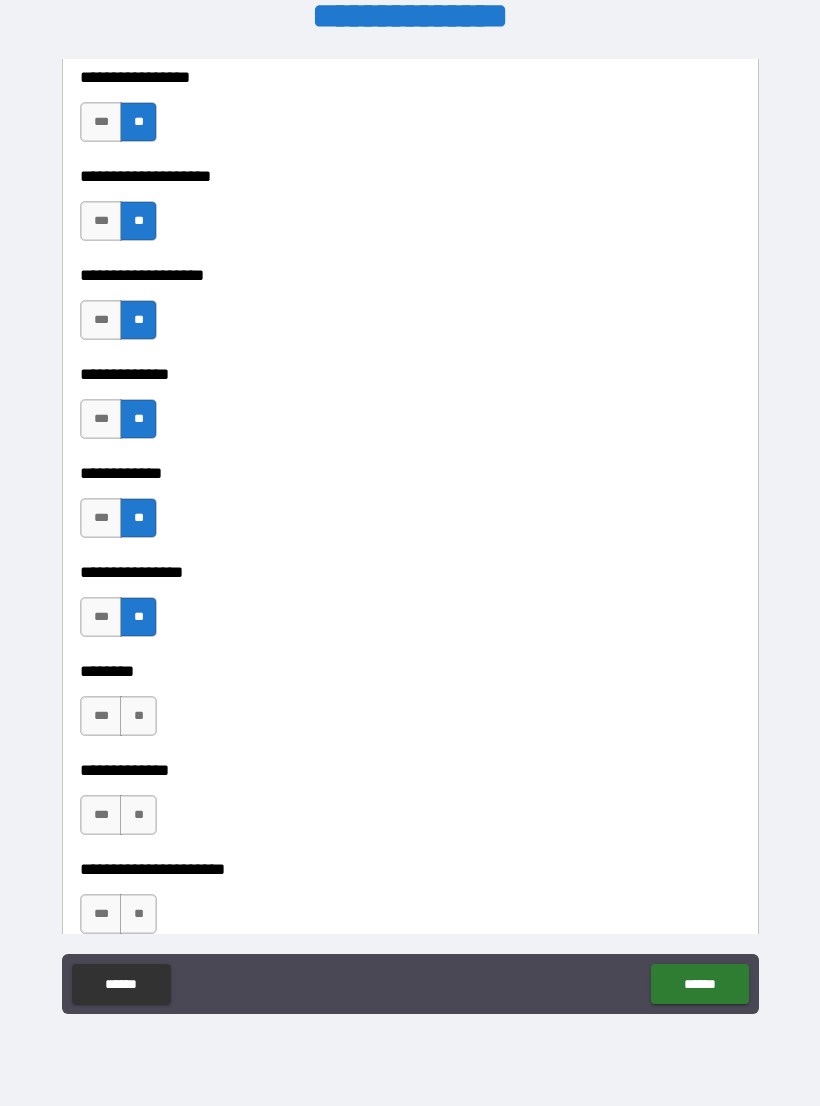 click on "**" at bounding box center (138, 716) 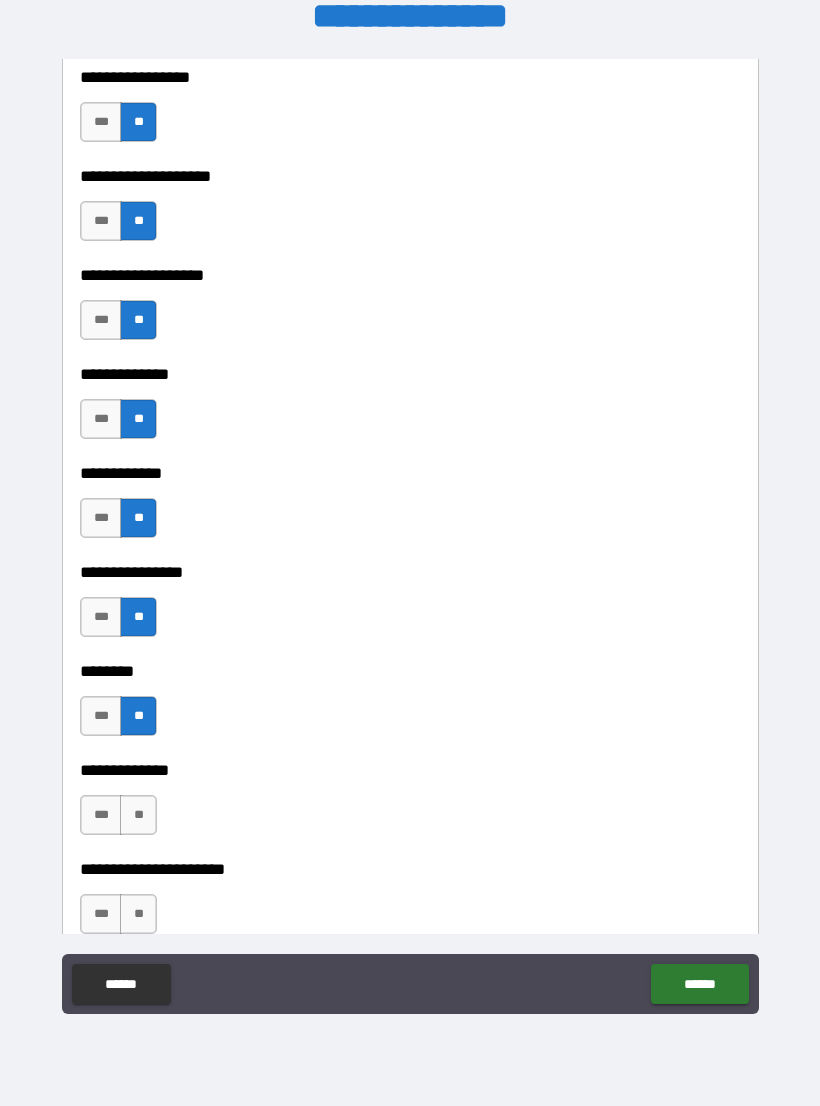 click on "**" at bounding box center (138, 815) 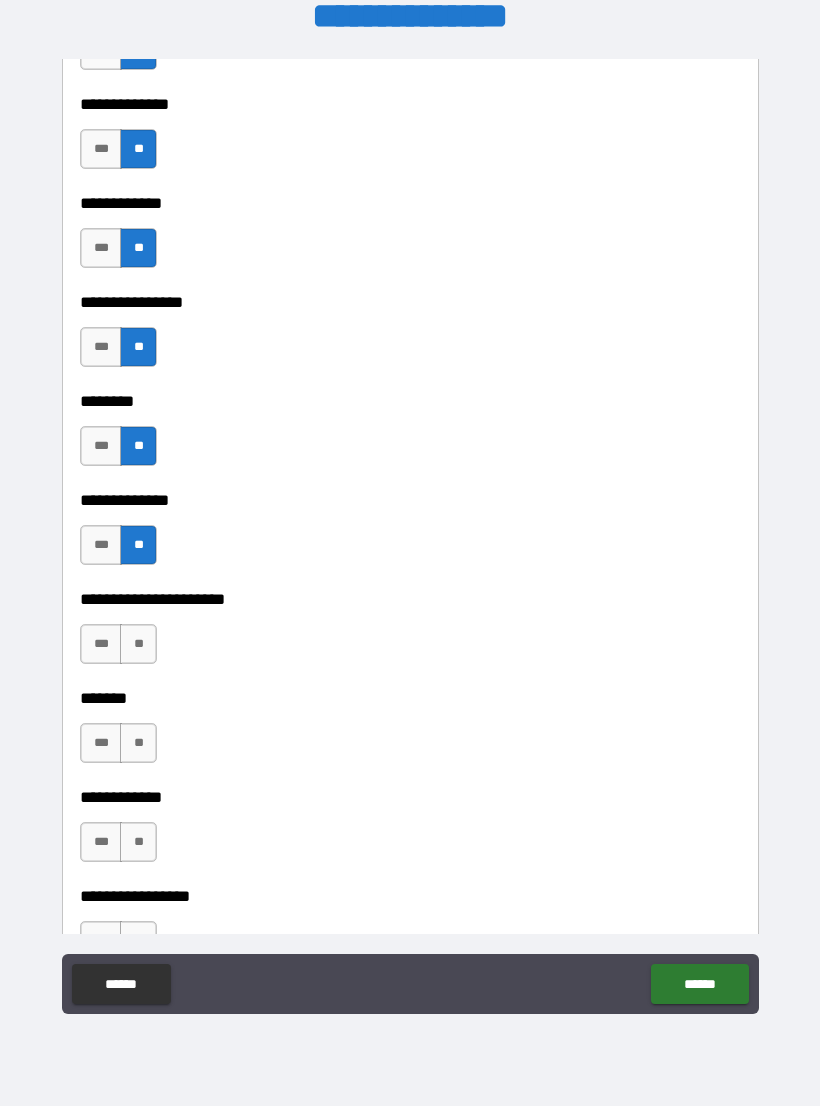 scroll, scrollTop: 5706, scrollLeft: 0, axis: vertical 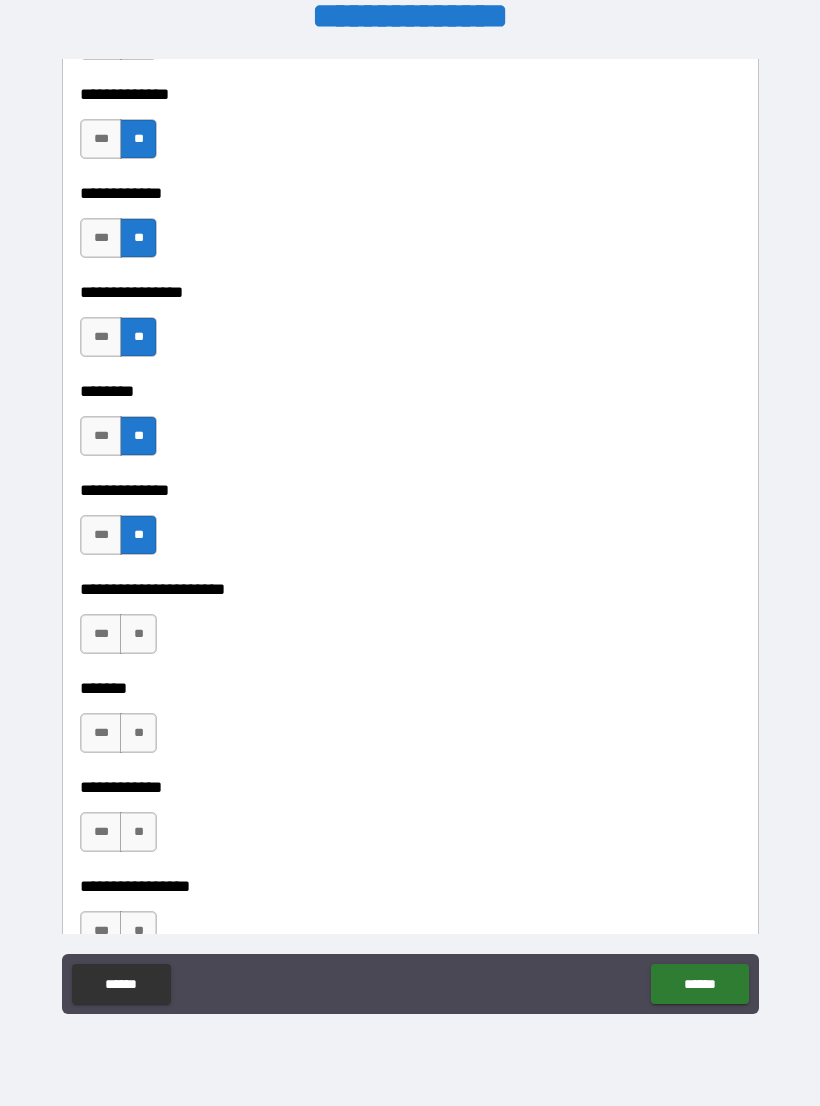 click on "**" at bounding box center [138, 634] 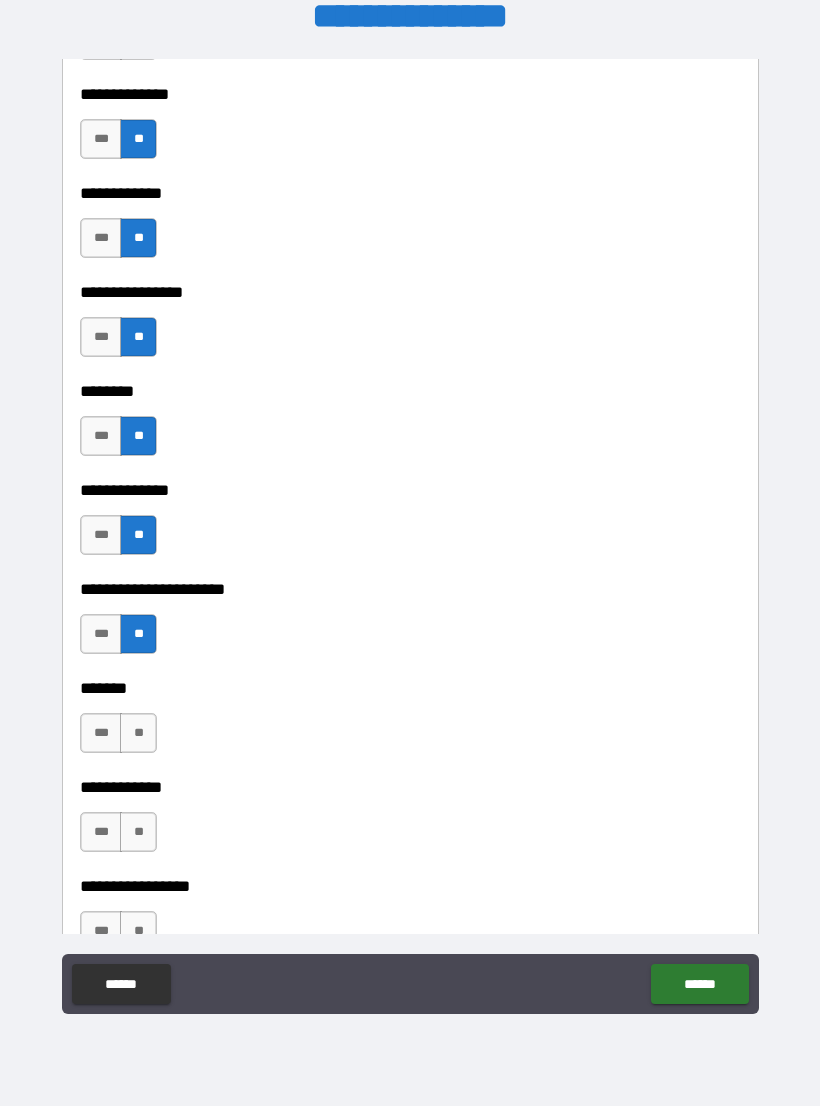 click on "**" at bounding box center (138, 733) 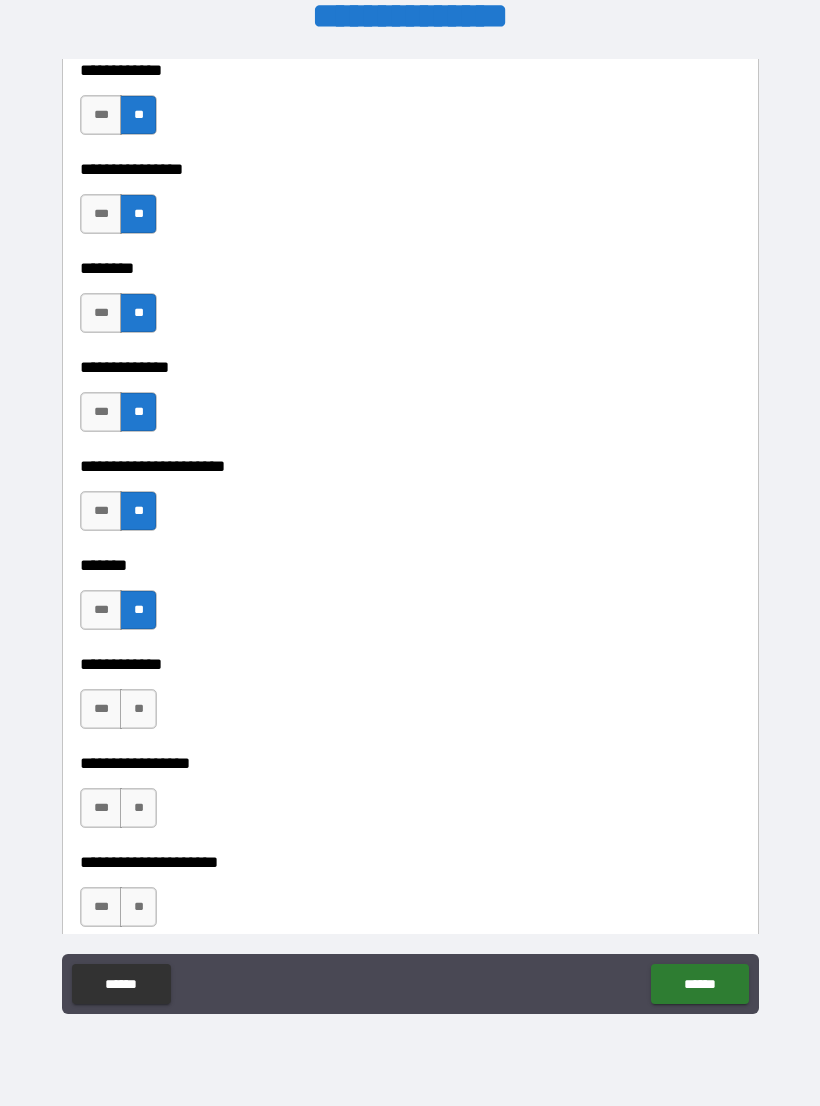 scroll, scrollTop: 5840, scrollLeft: 0, axis: vertical 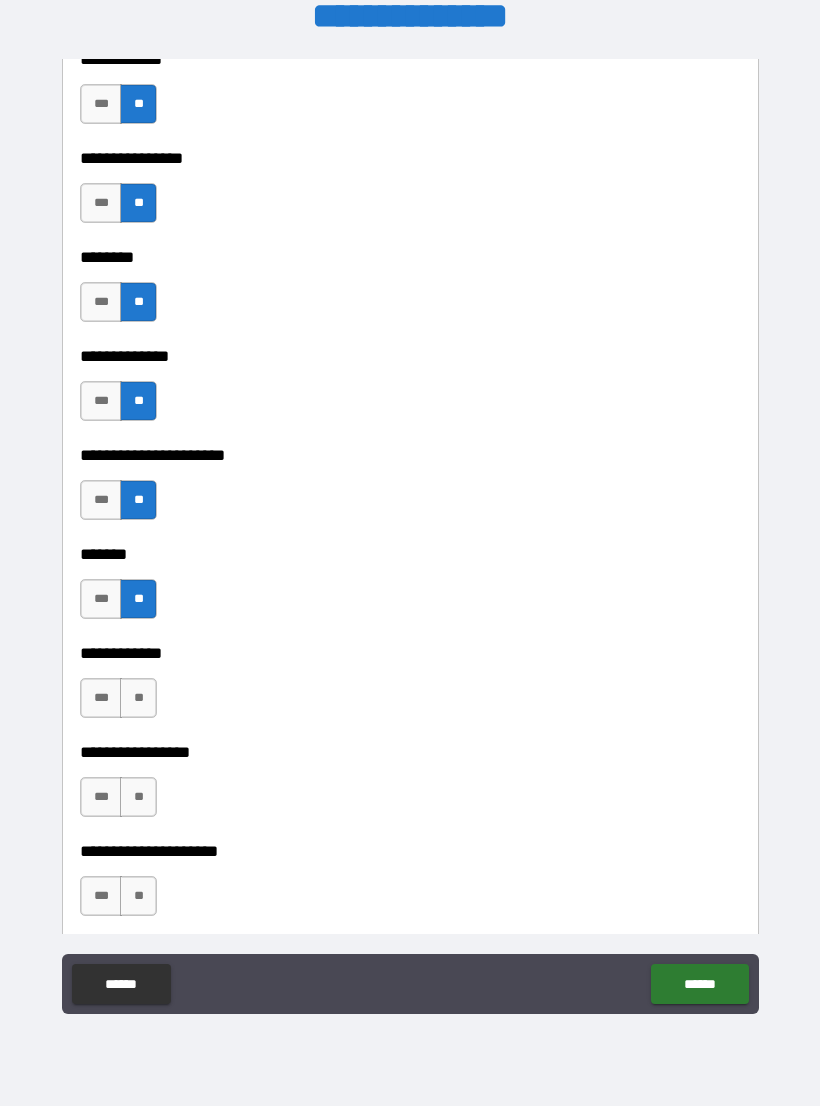 click on "**" at bounding box center [138, 698] 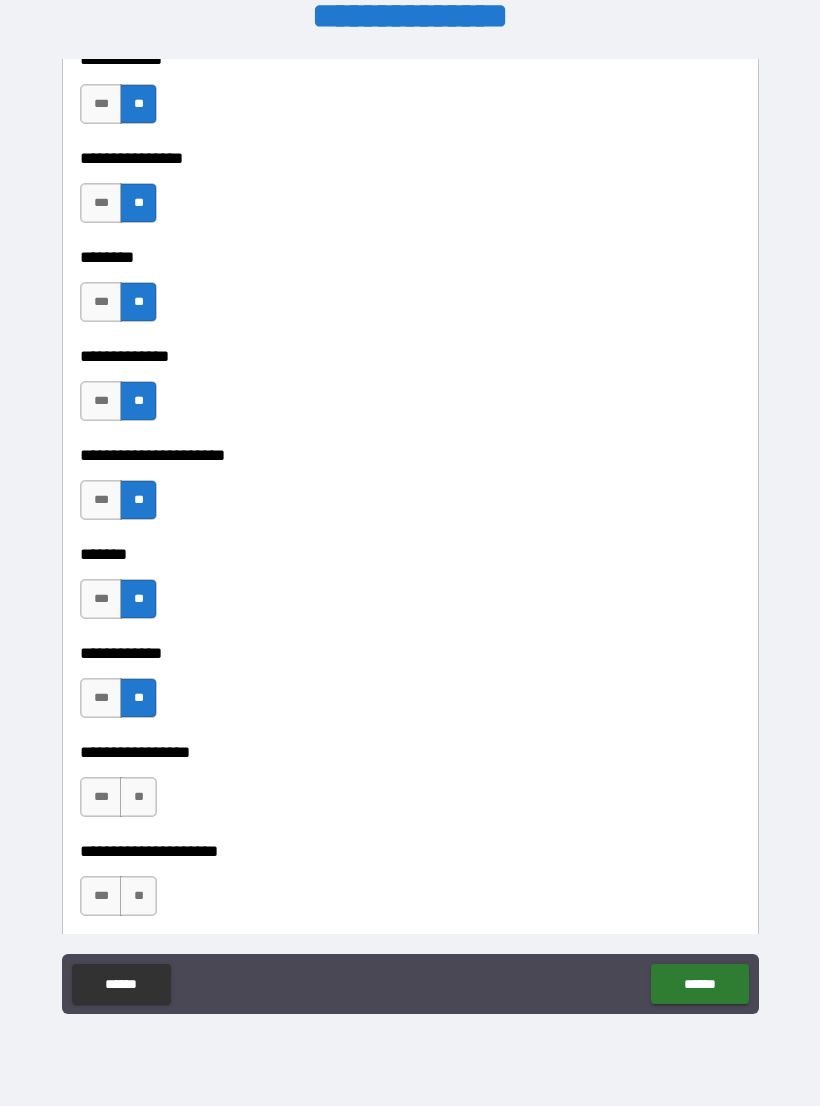 click on "**" at bounding box center [138, 797] 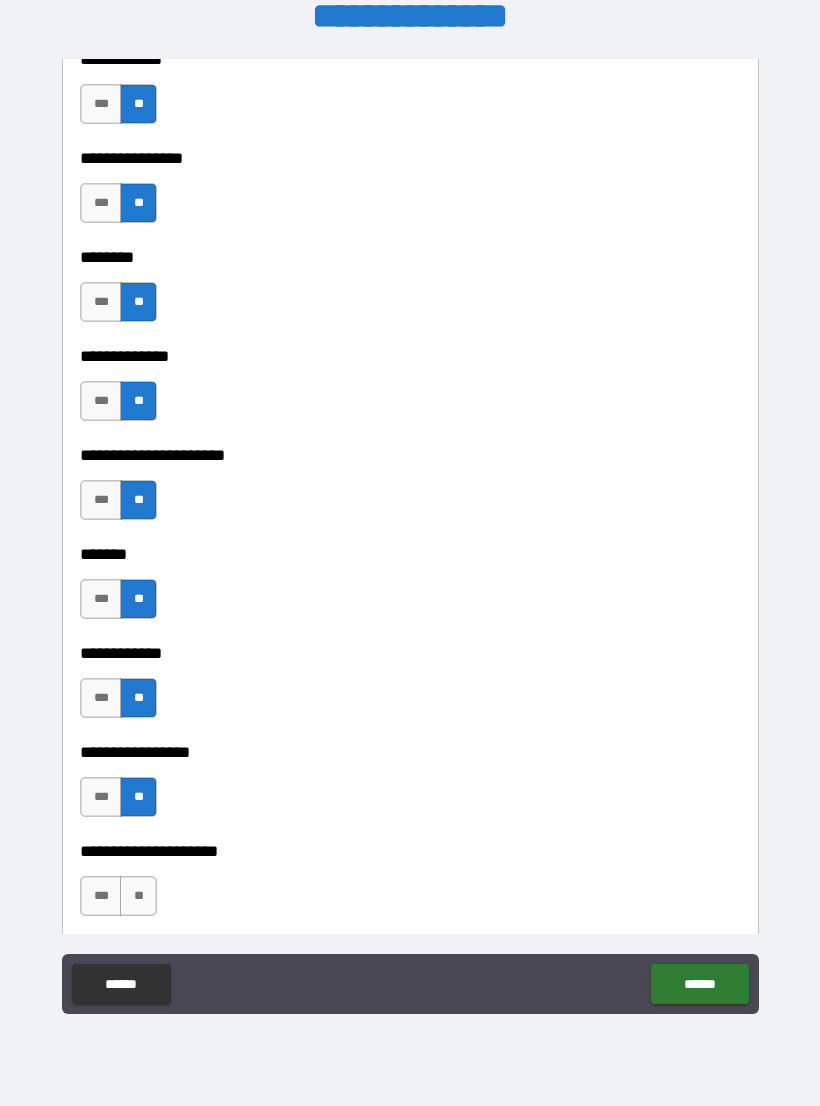 click on "**" at bounding box center (138, 896) 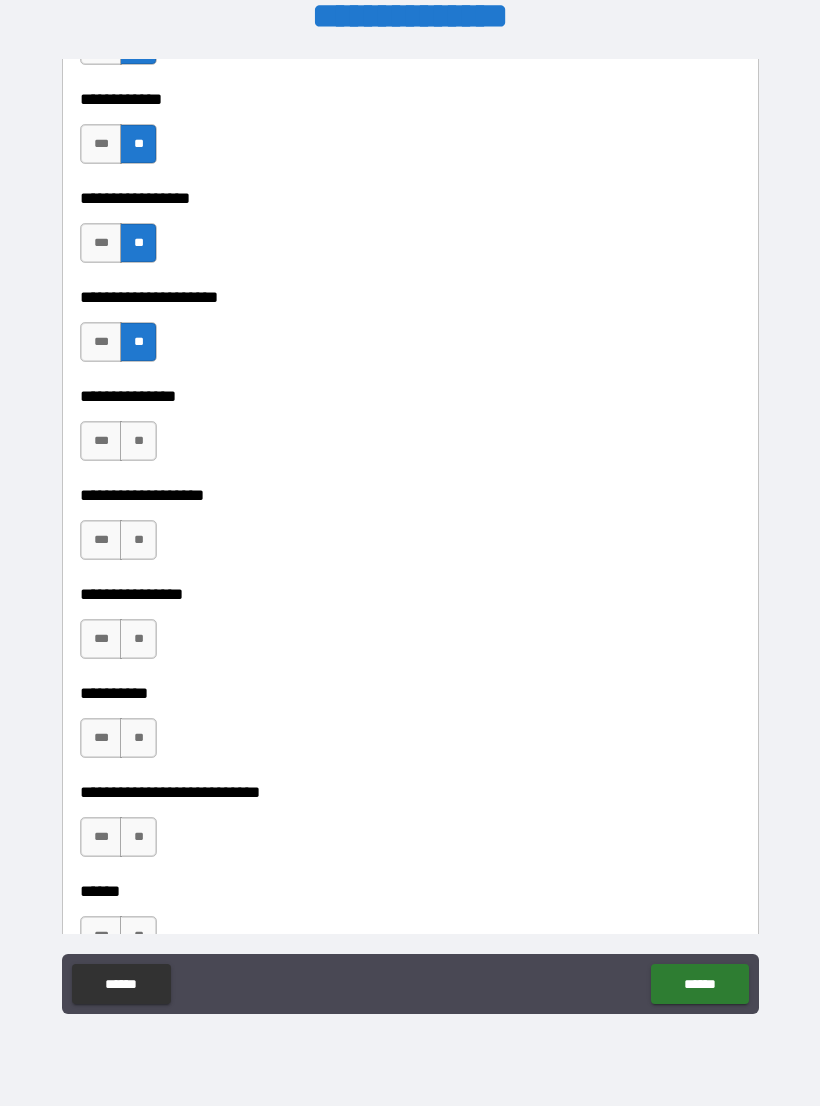 scroll, scrollTop: 6395, scrollLeft: 0, axis: vertical 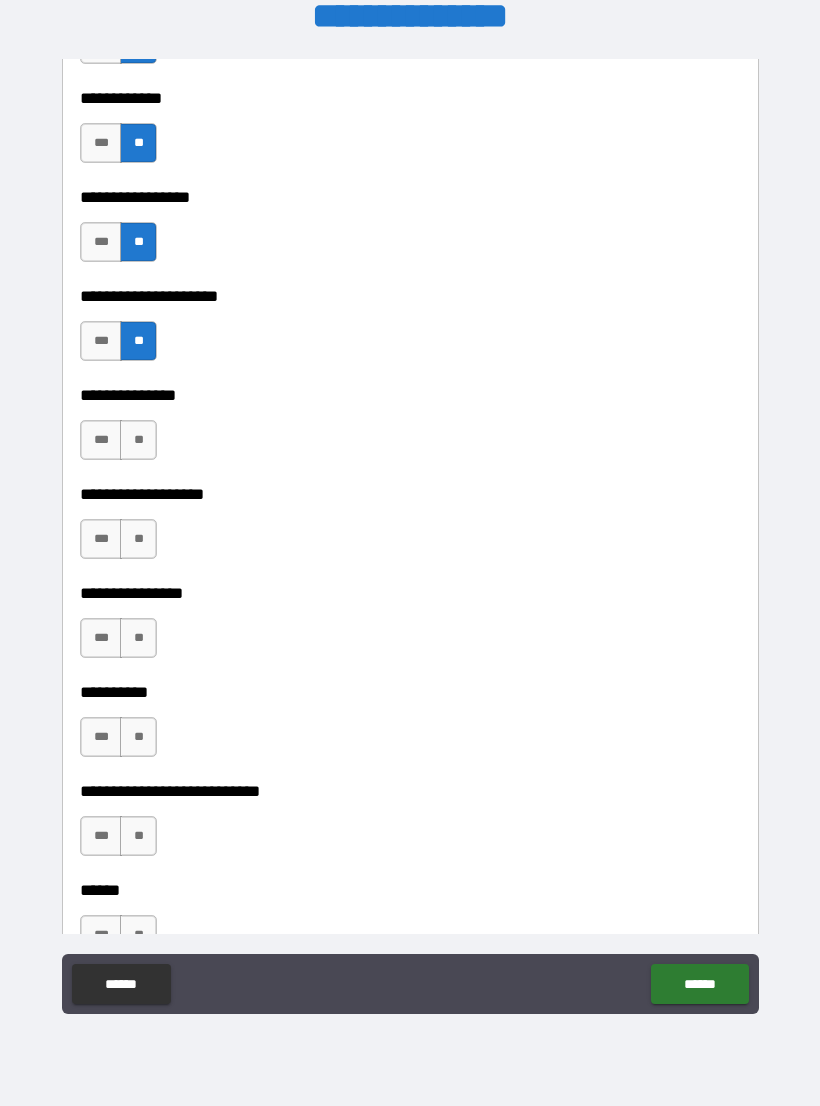 click on "**" at bounding box center [138, 440] 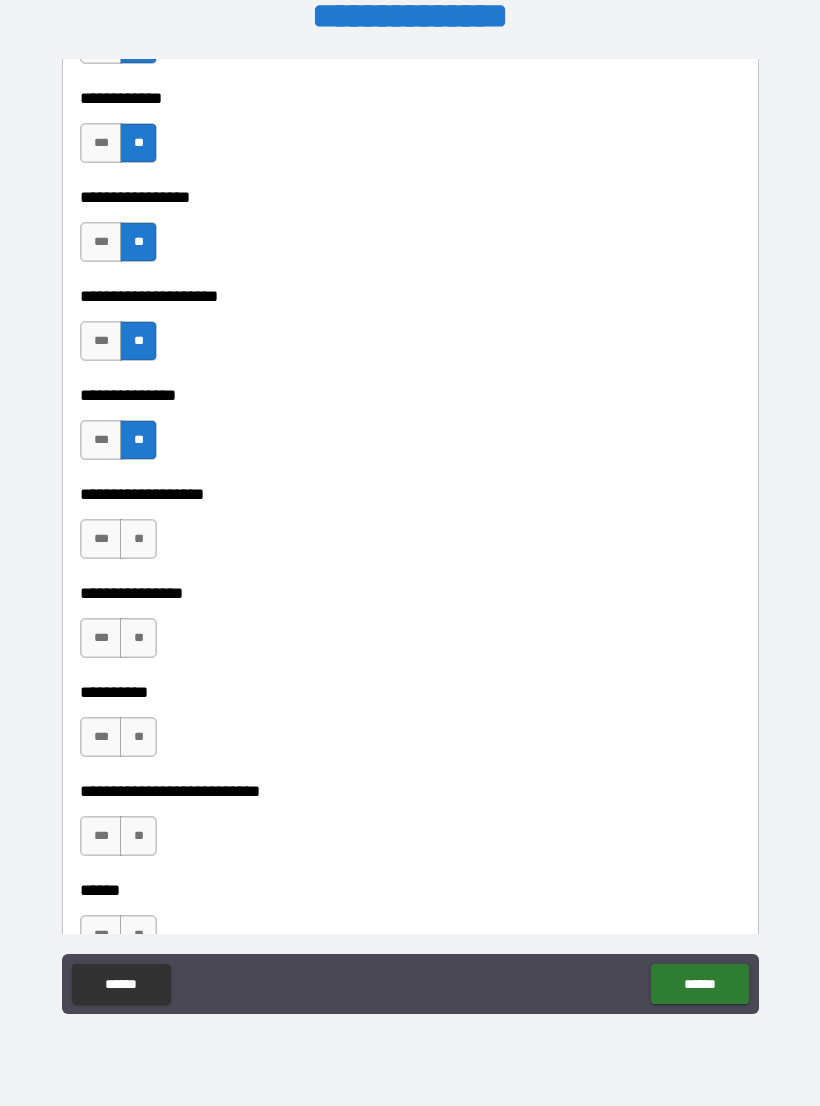 click on "**" at bounding box center (138, 539) 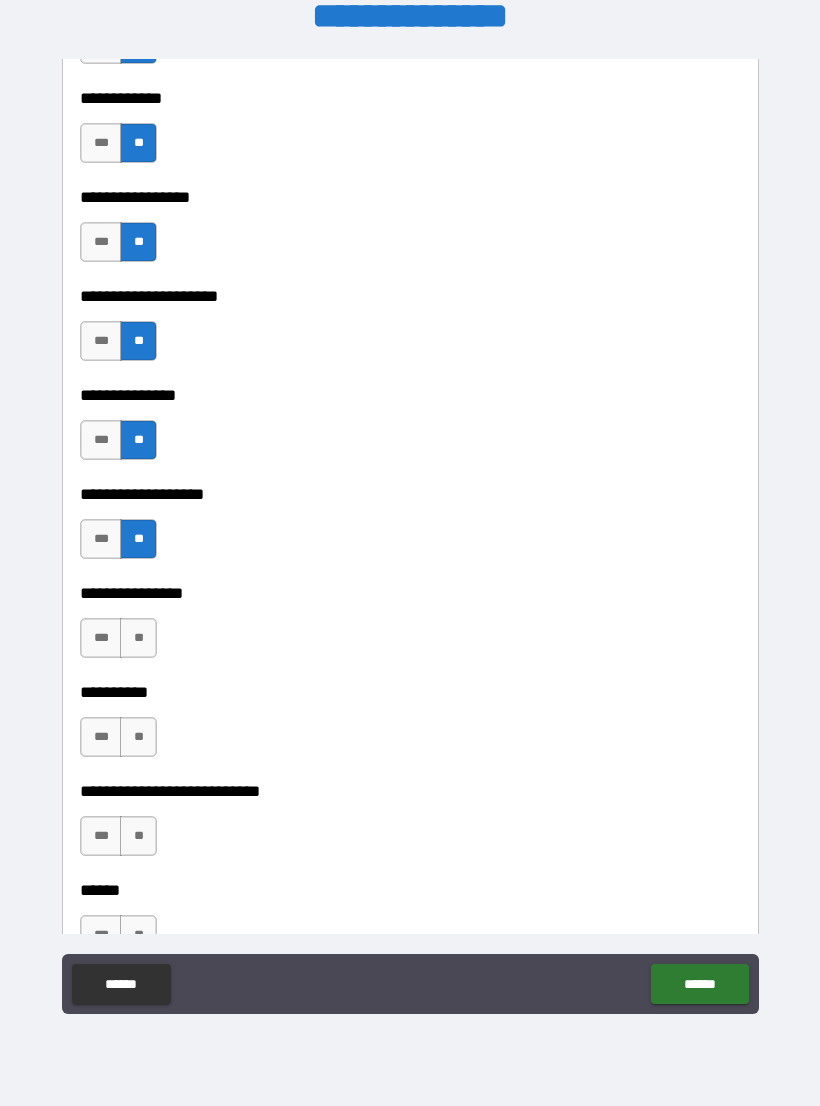 click on "**" at bounding box center (138, 638) 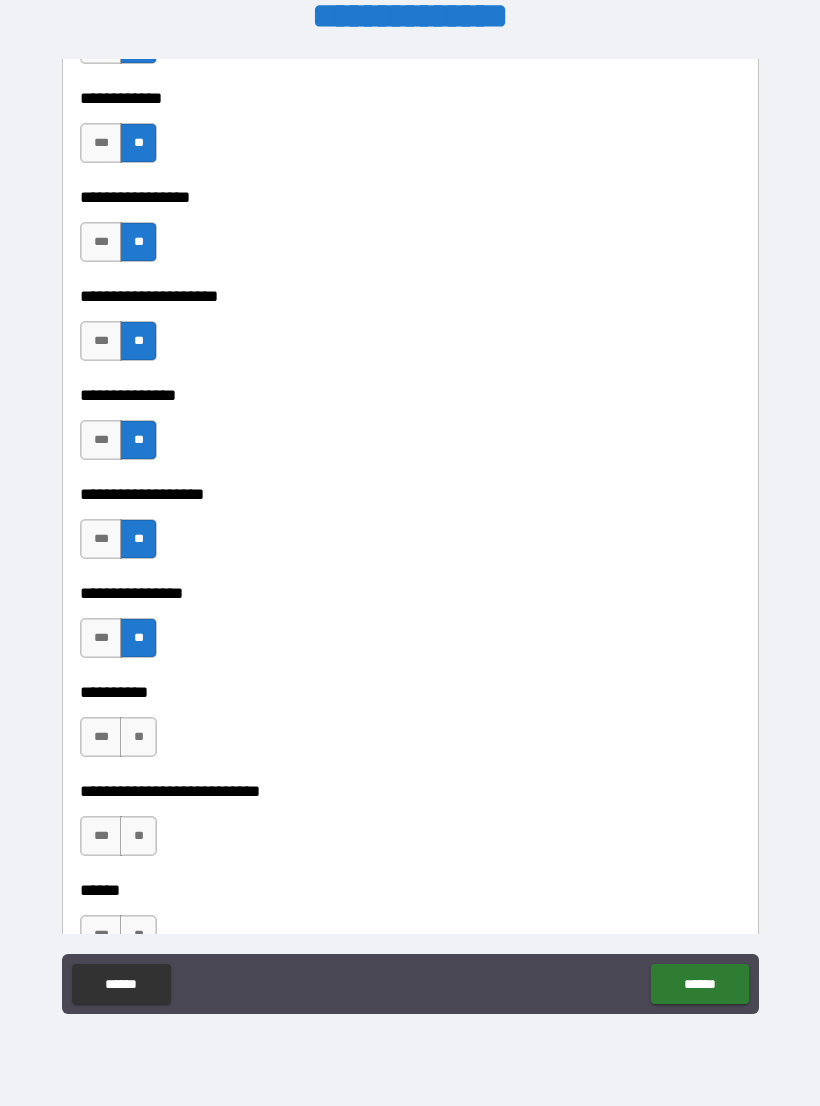 click on "**" at bounding box center [138, 737] 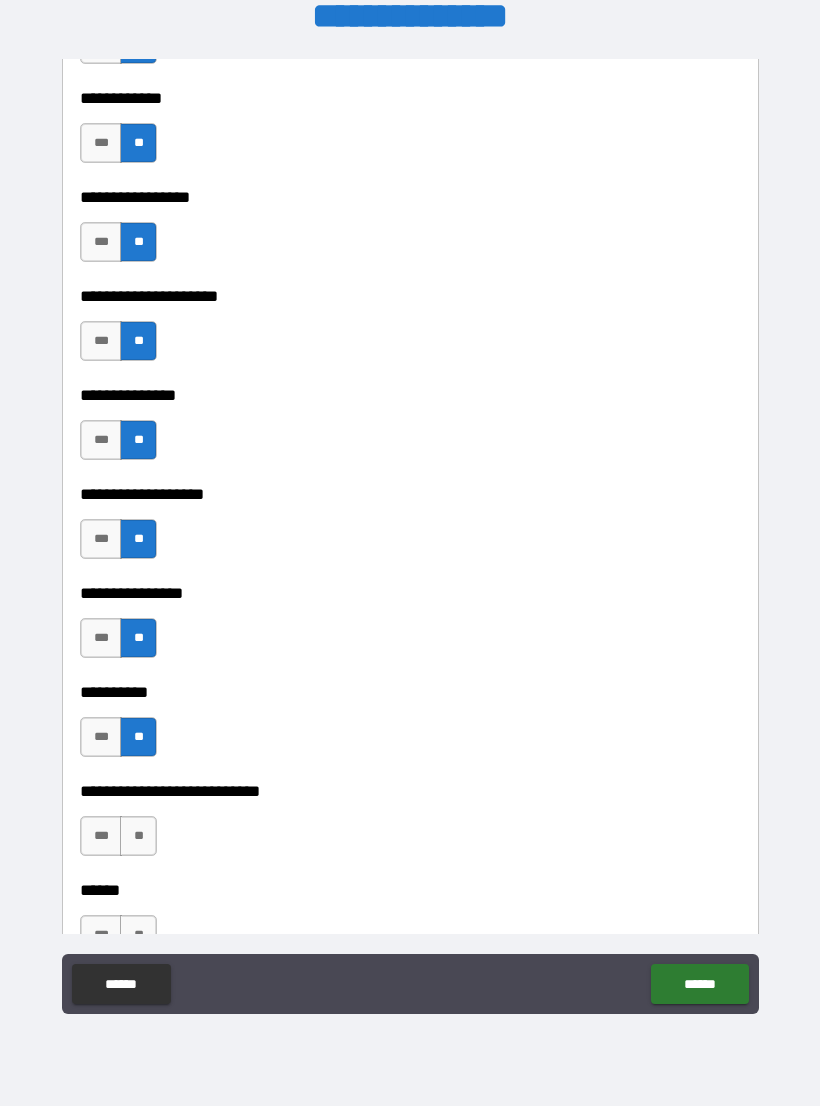 click on "**" at bounding box center [138, 836] 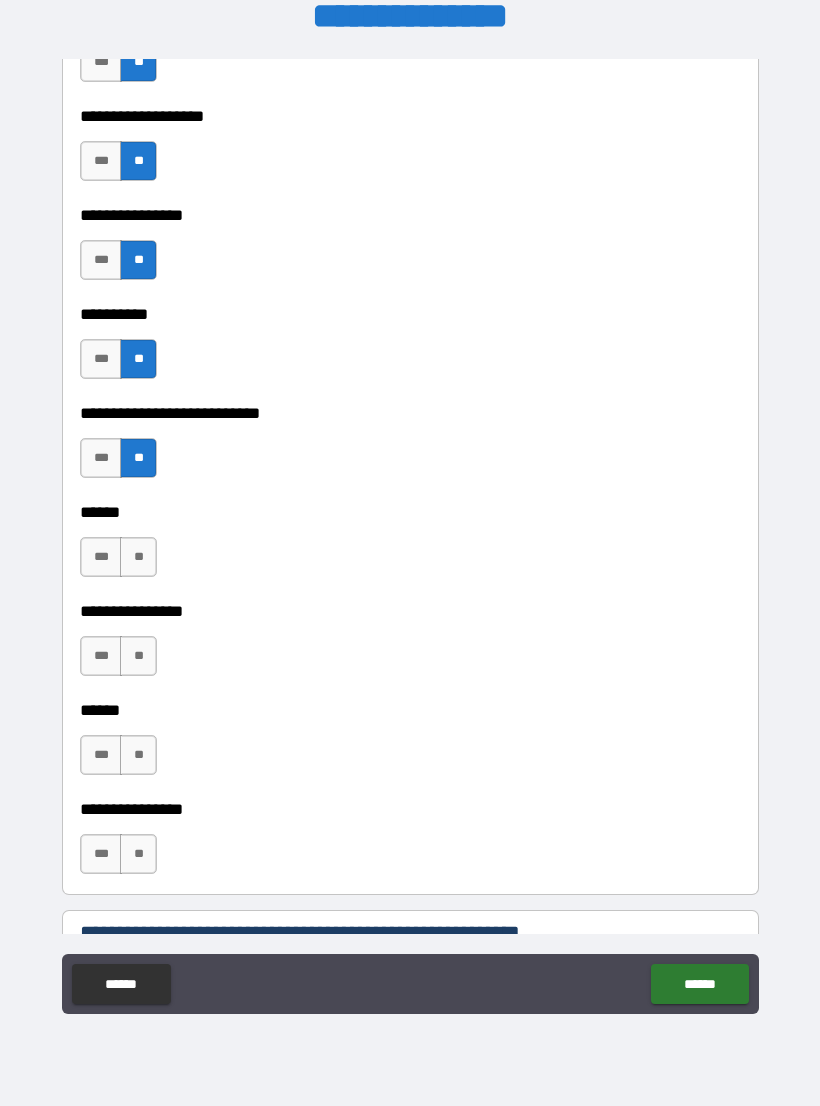 scroll, scrollTop: 6779, scrollLeft: 0, axis: vertical 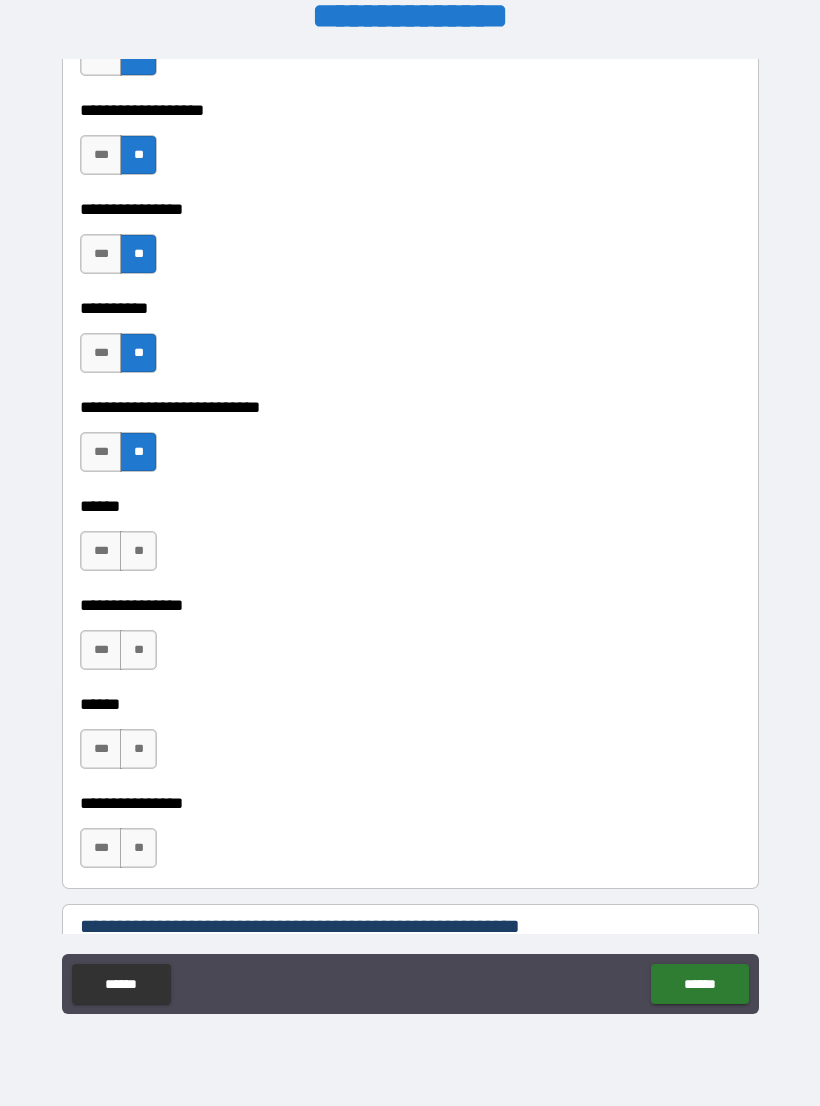click on "**" at bounding box center (138, 551) 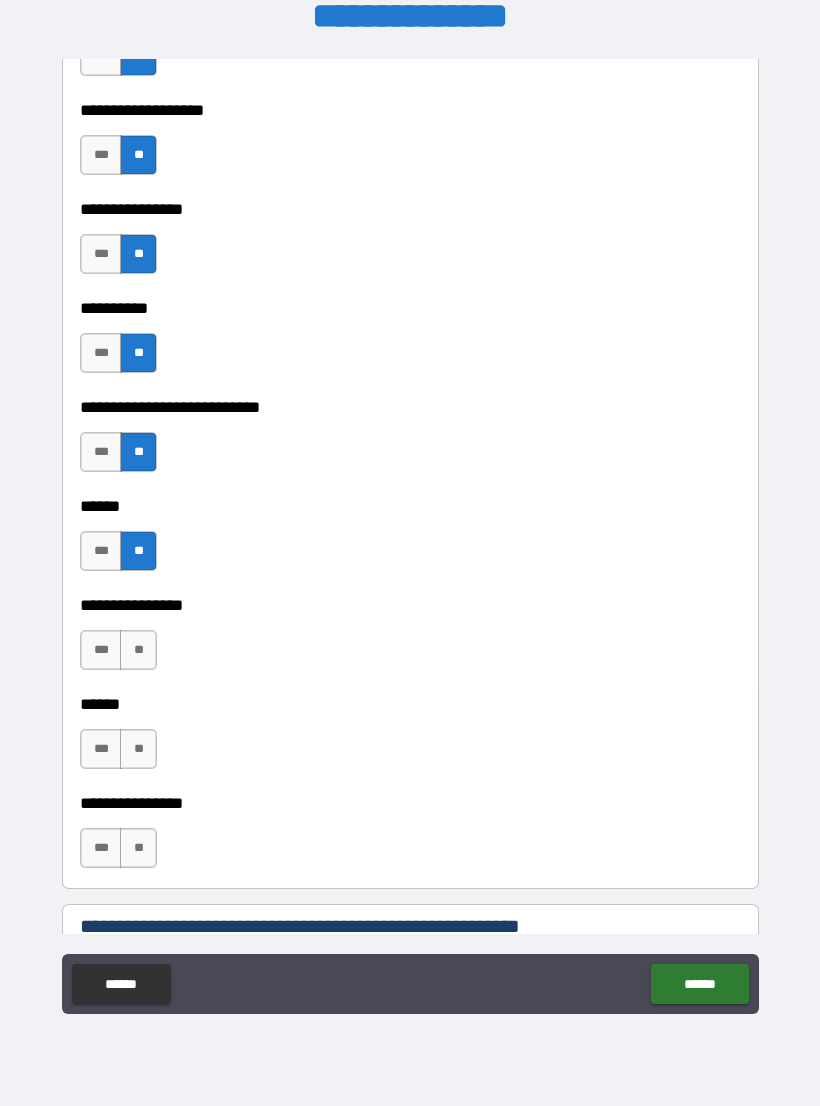 click on "***" at bounding box center [101, 650] 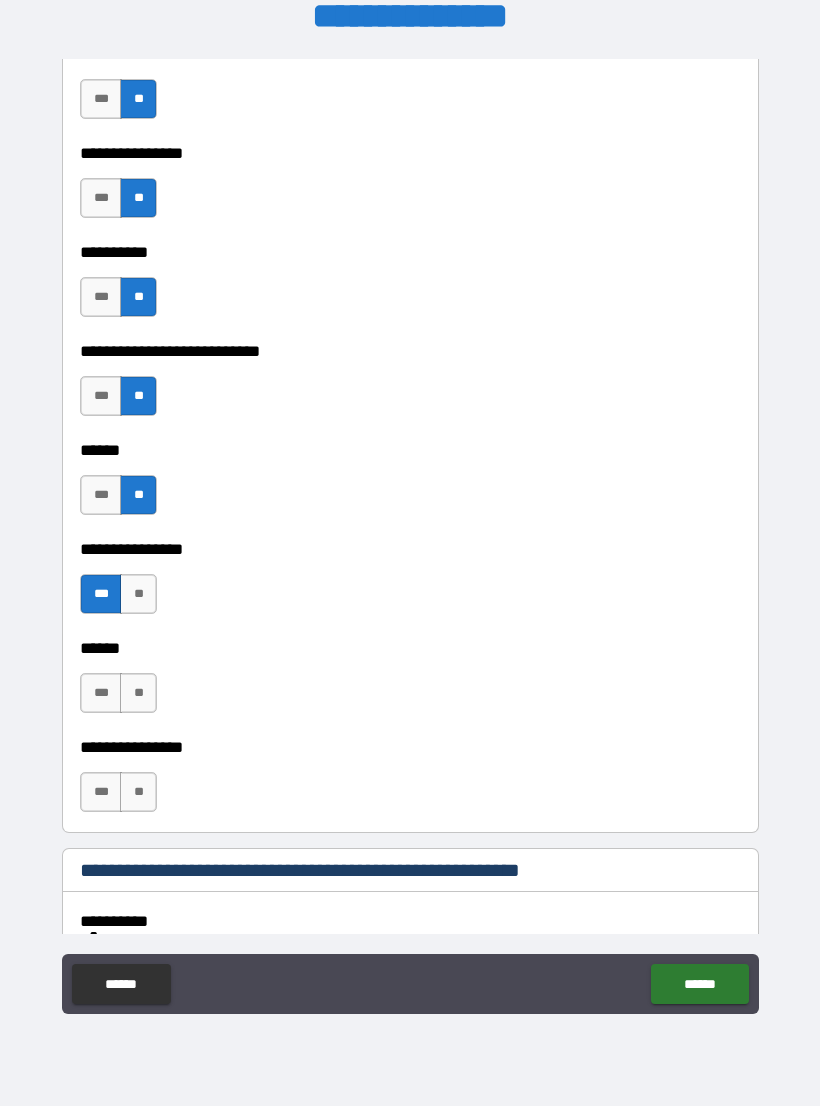 scroll, scrollTop: 6863, scrollLeft: 0, axis: vertical 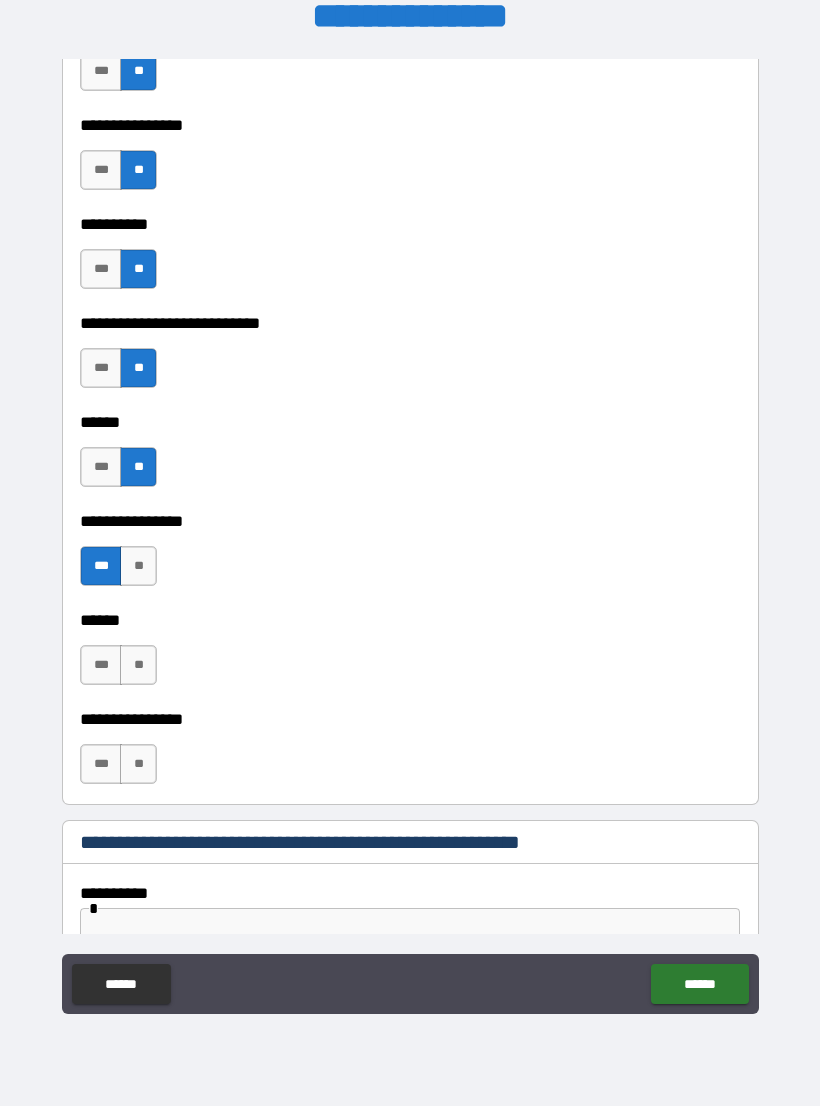 click on "**" at bounding box center (138, 665) 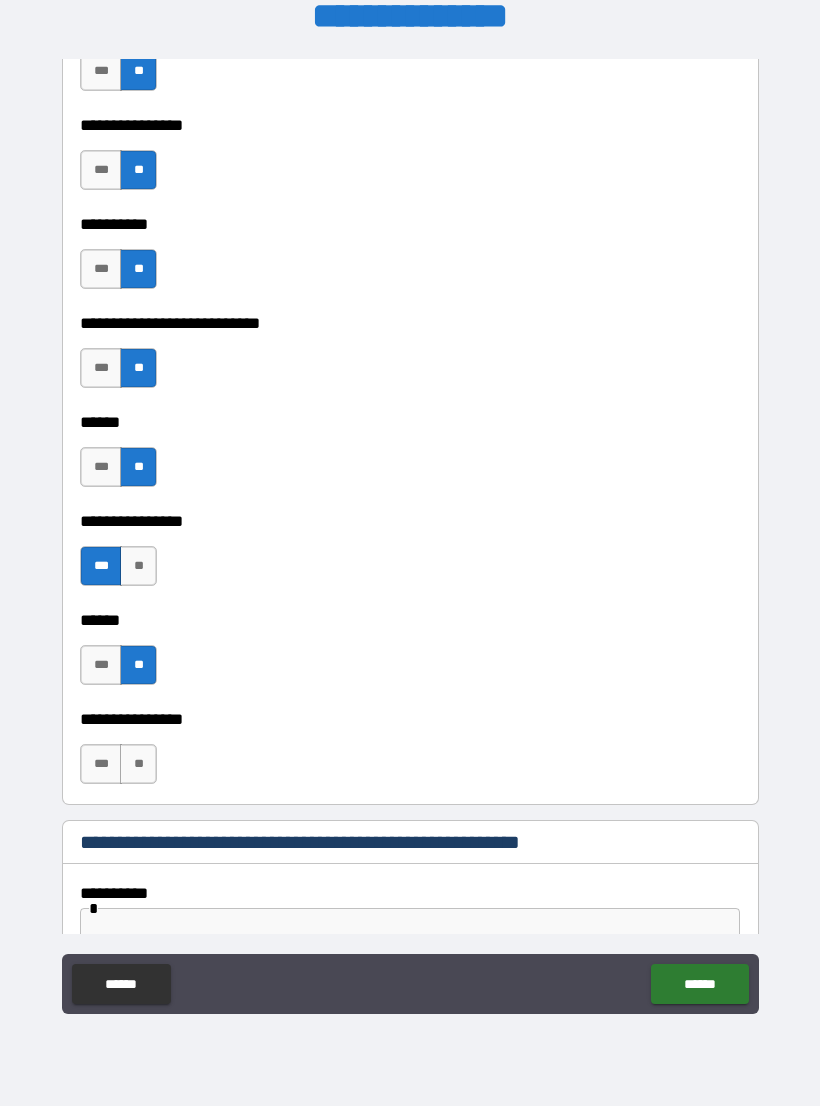 click on "**" at bounding box center (138, 764) 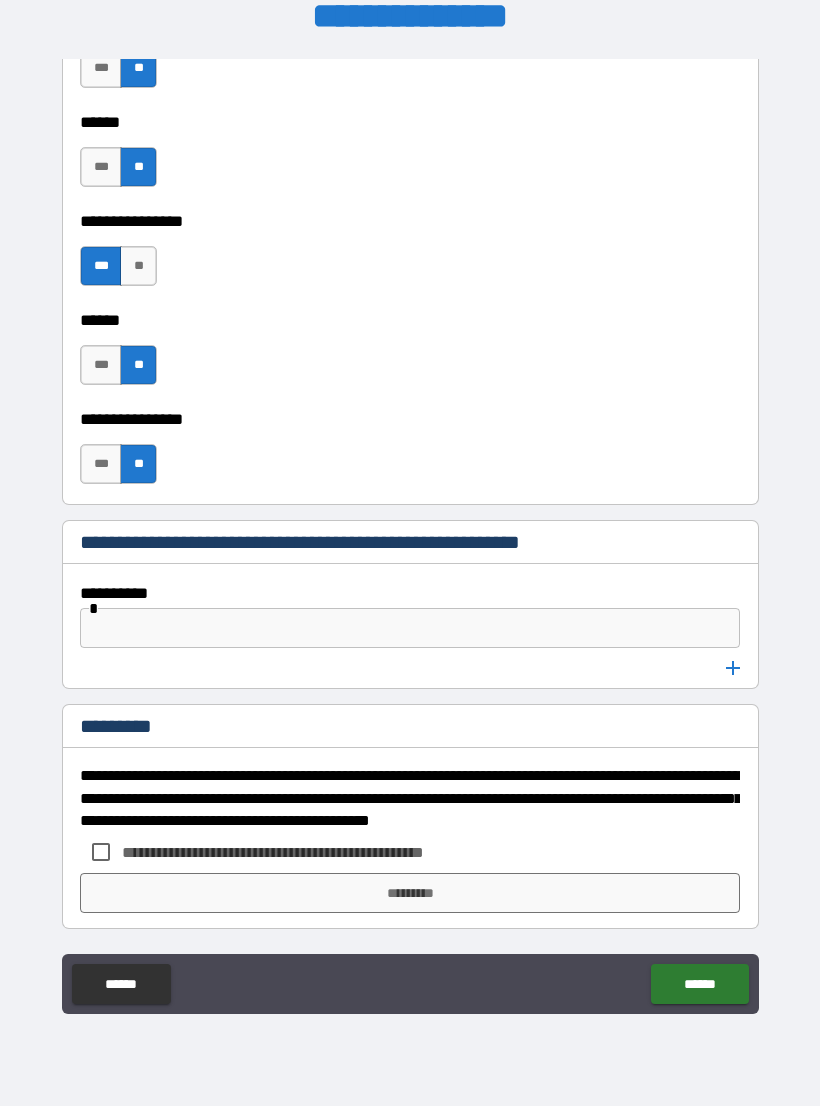 scroll, scrollTop: 7163, scrollLeft: 0, axis: vertical 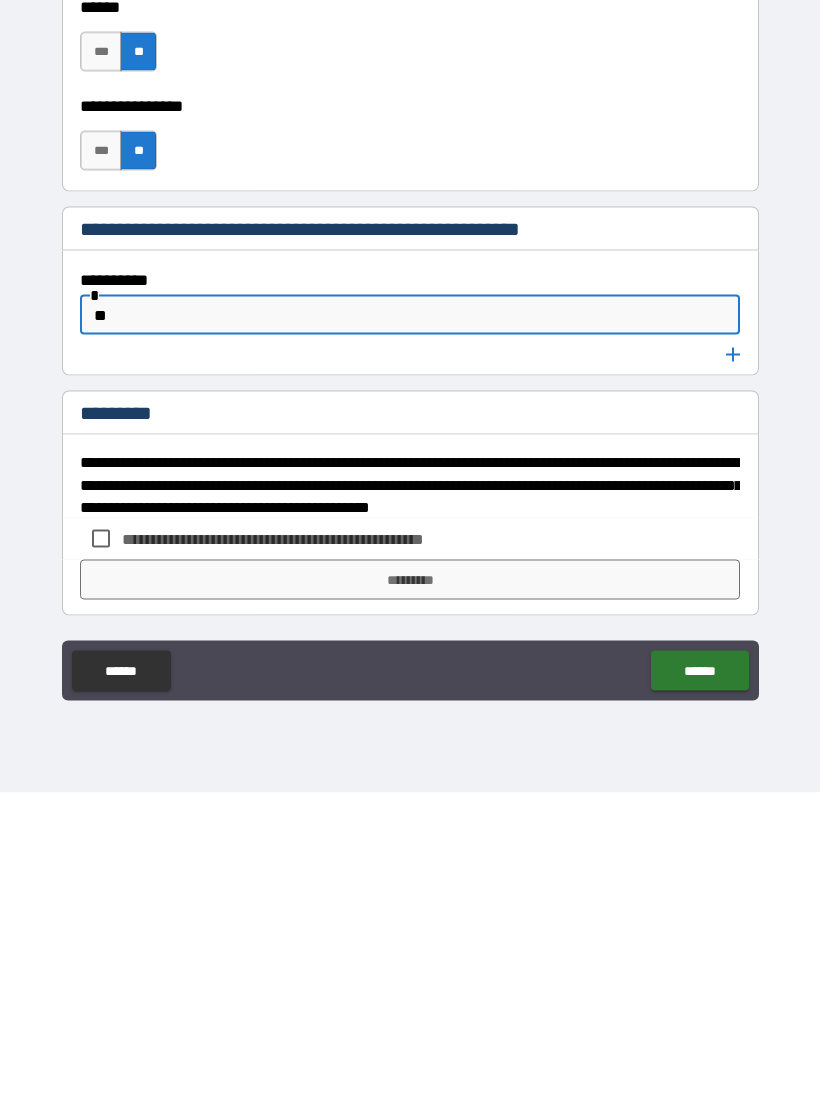 type on "**" 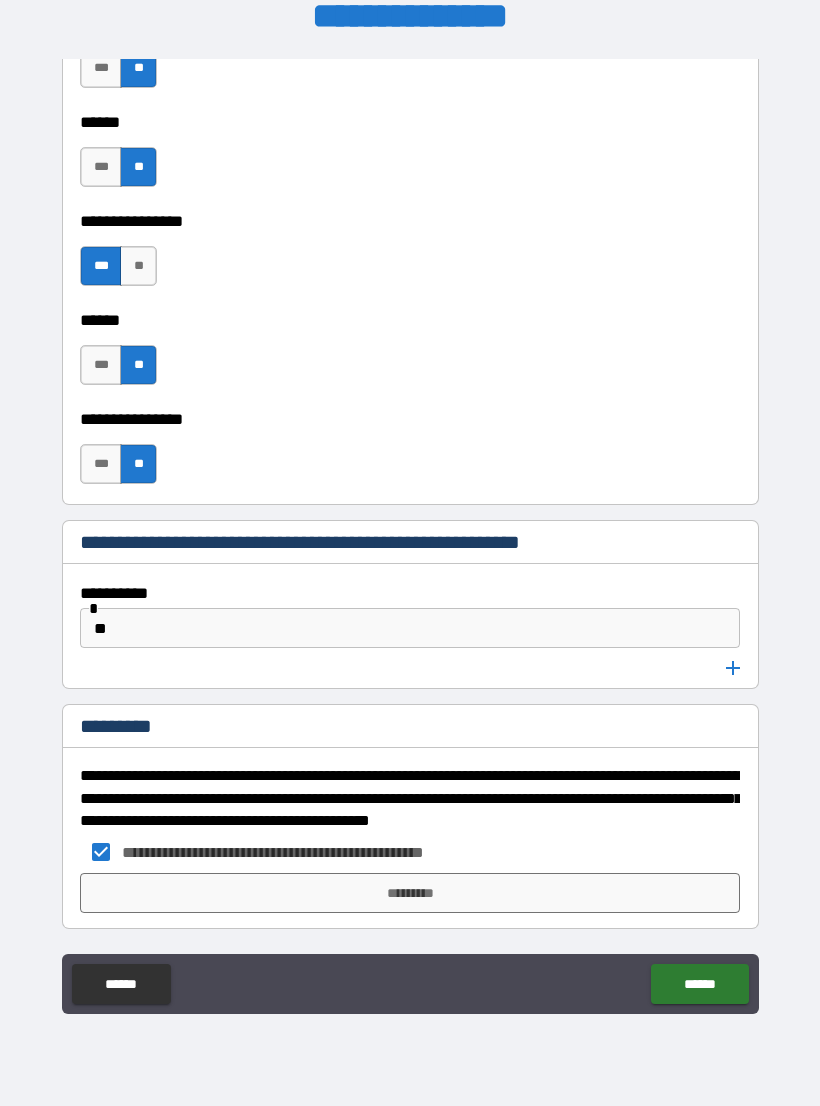 scroll, scrollTop: 7163, scrollLeft: 0, axis: vertical 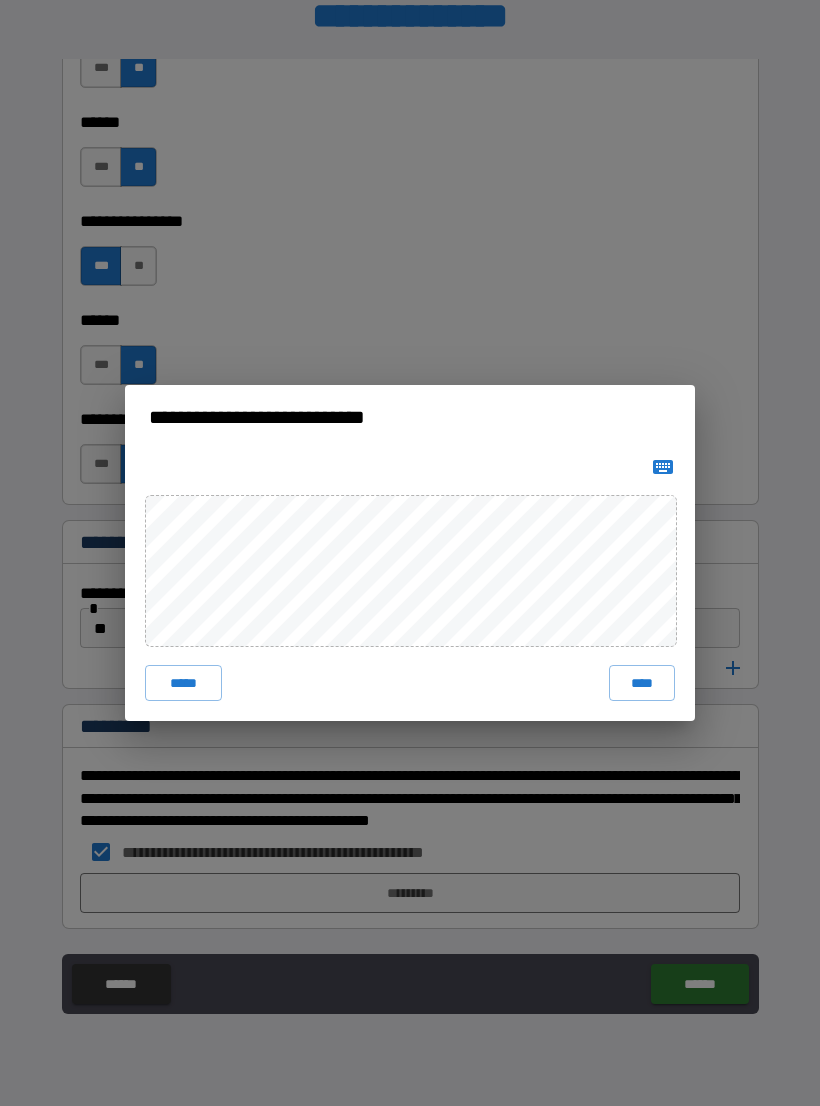 click on "****" at bounding box center [642, 683] 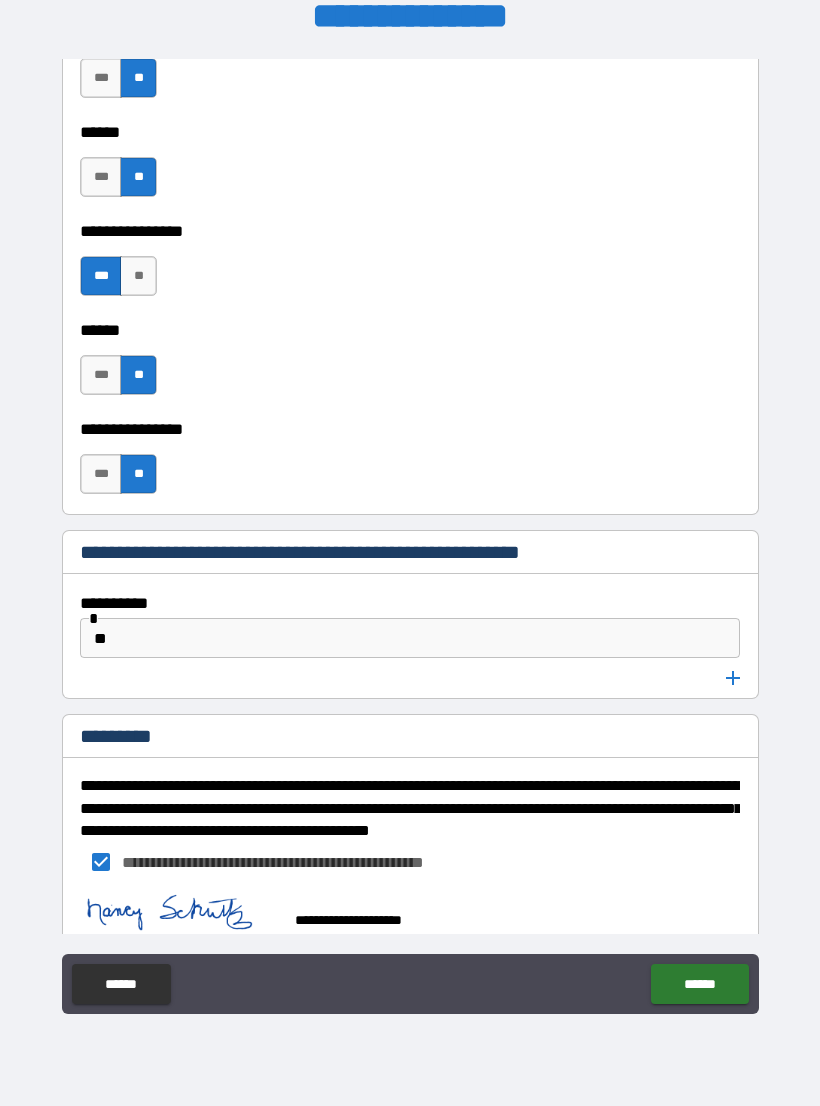 click on "******" at bounding box center (699, 984) 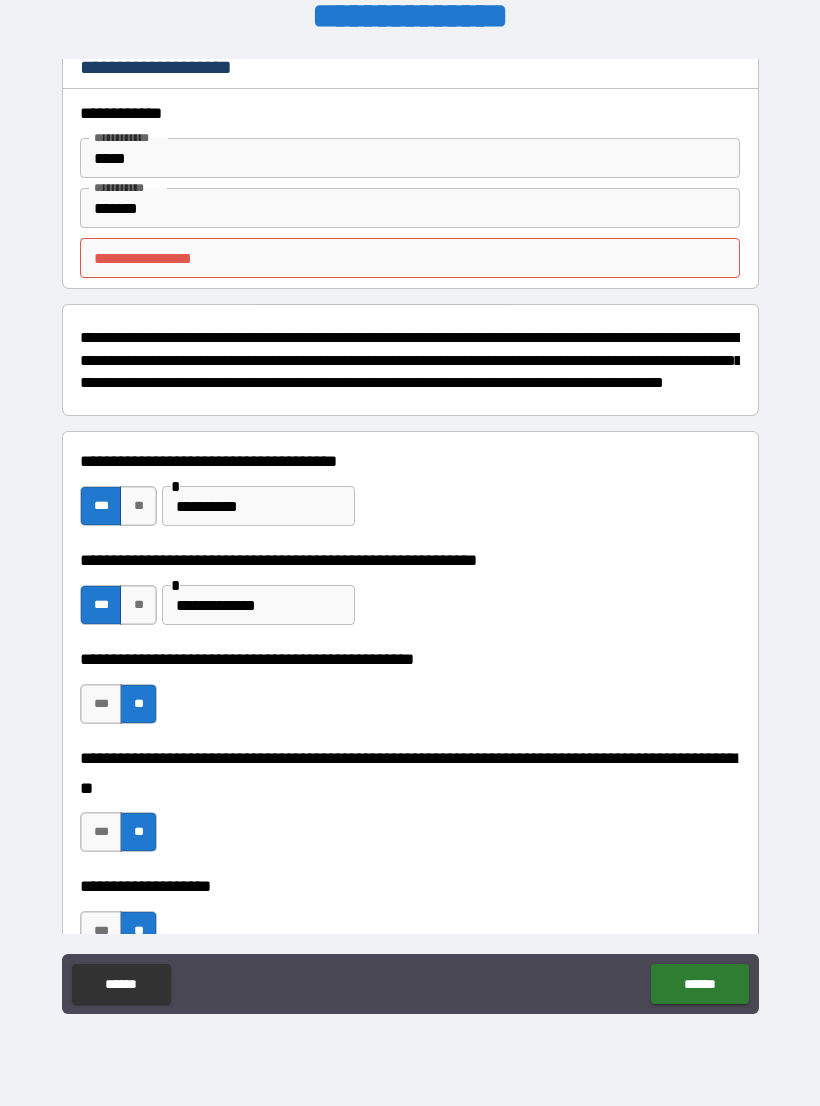 scroll, scrollTop: 19, scrollLeft: 0, axis: vertical 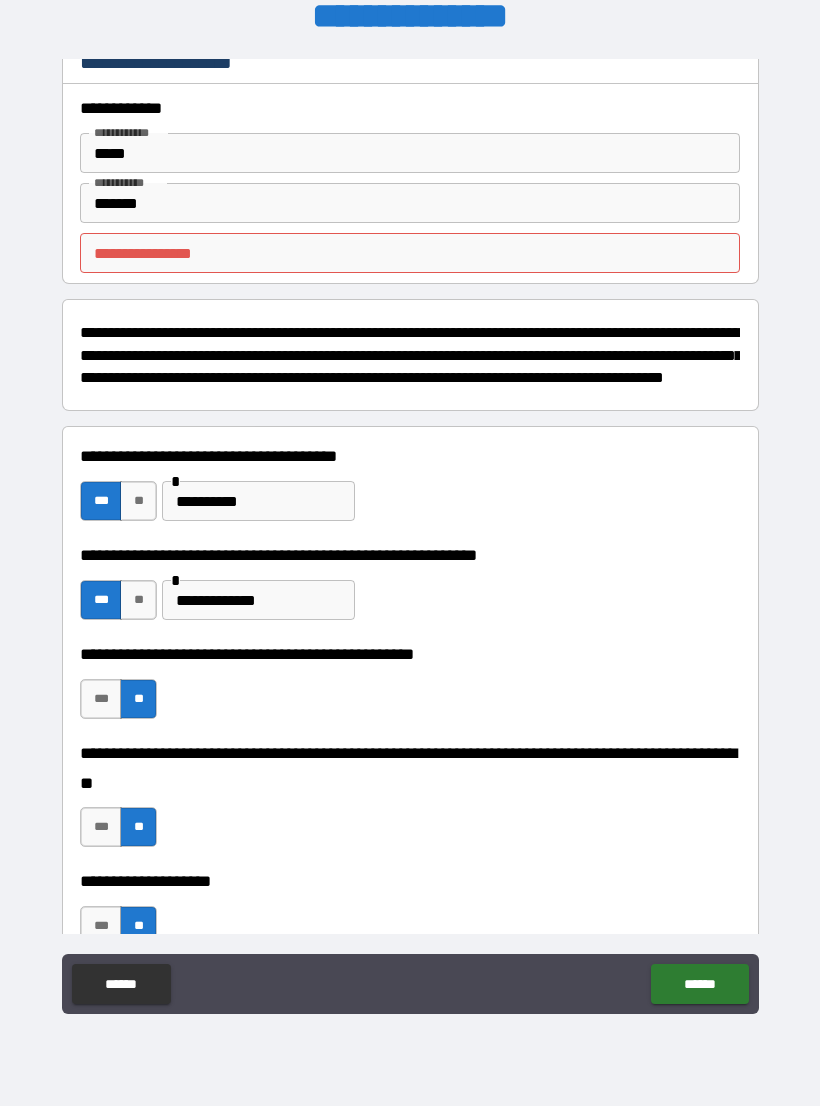 click on "**********" at bounding box center (410, 253) 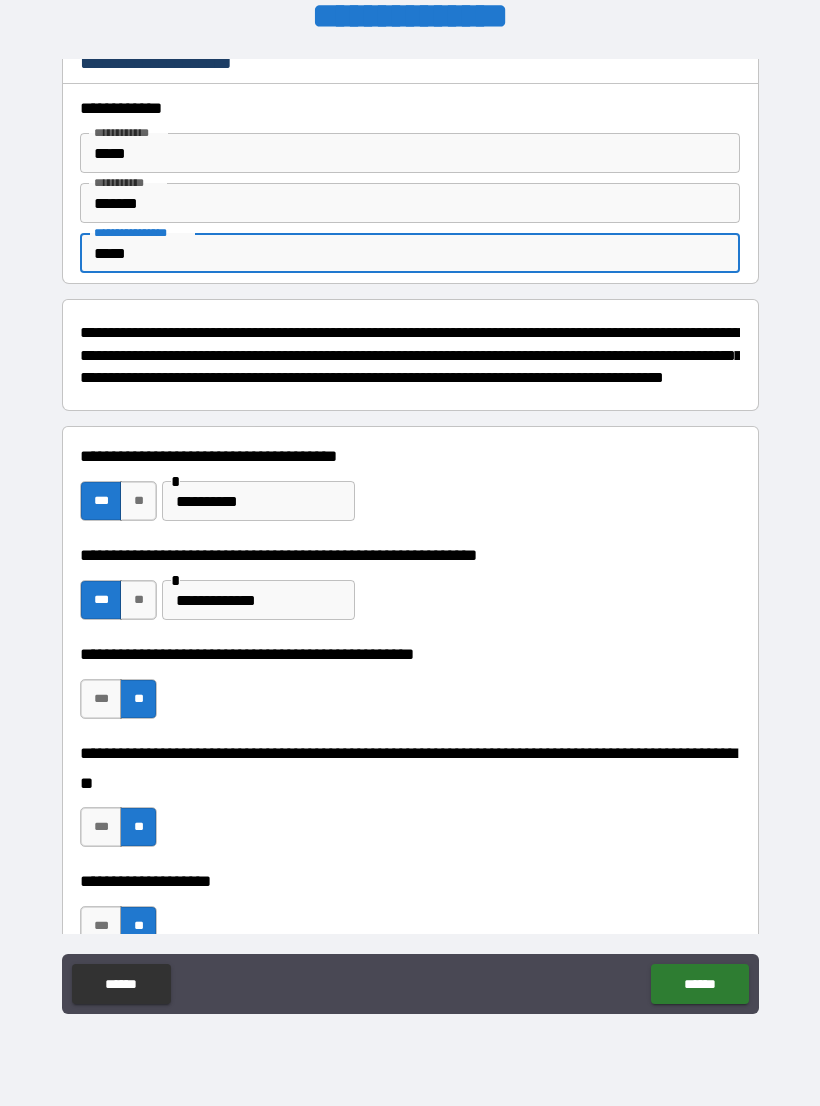 type on "*****" 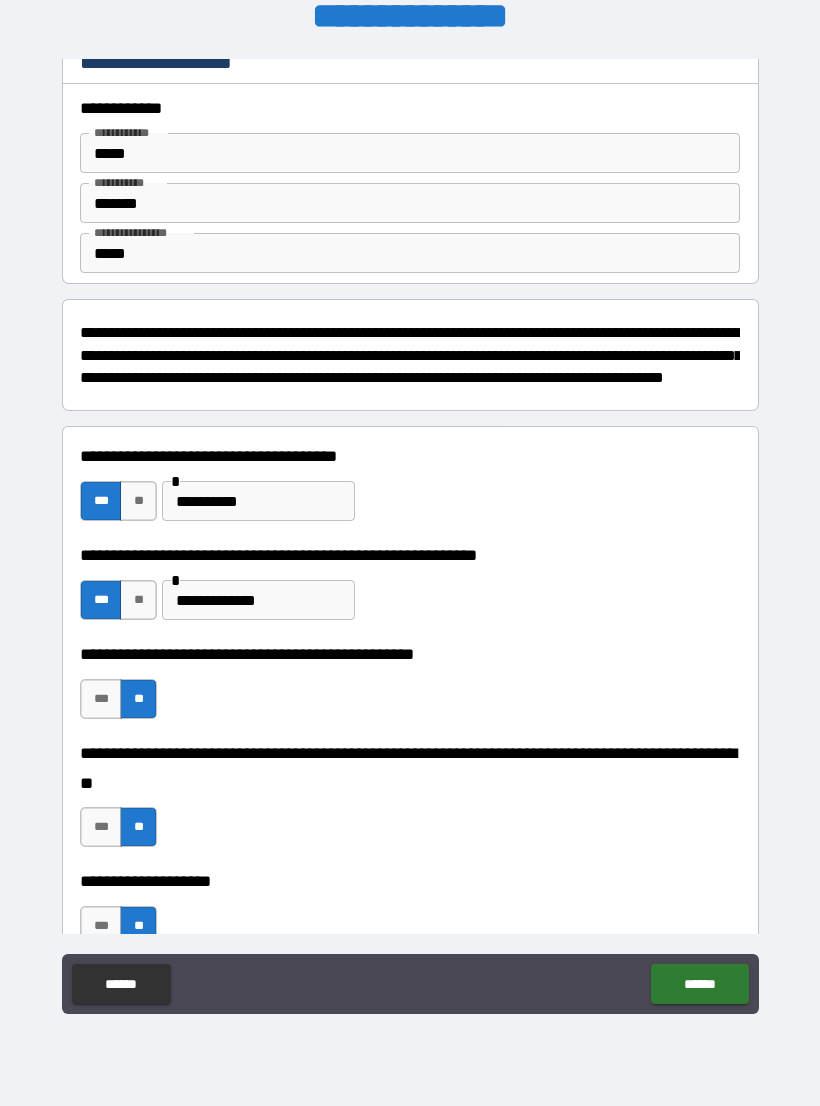 click on "******" at bounding box center [699, 984] 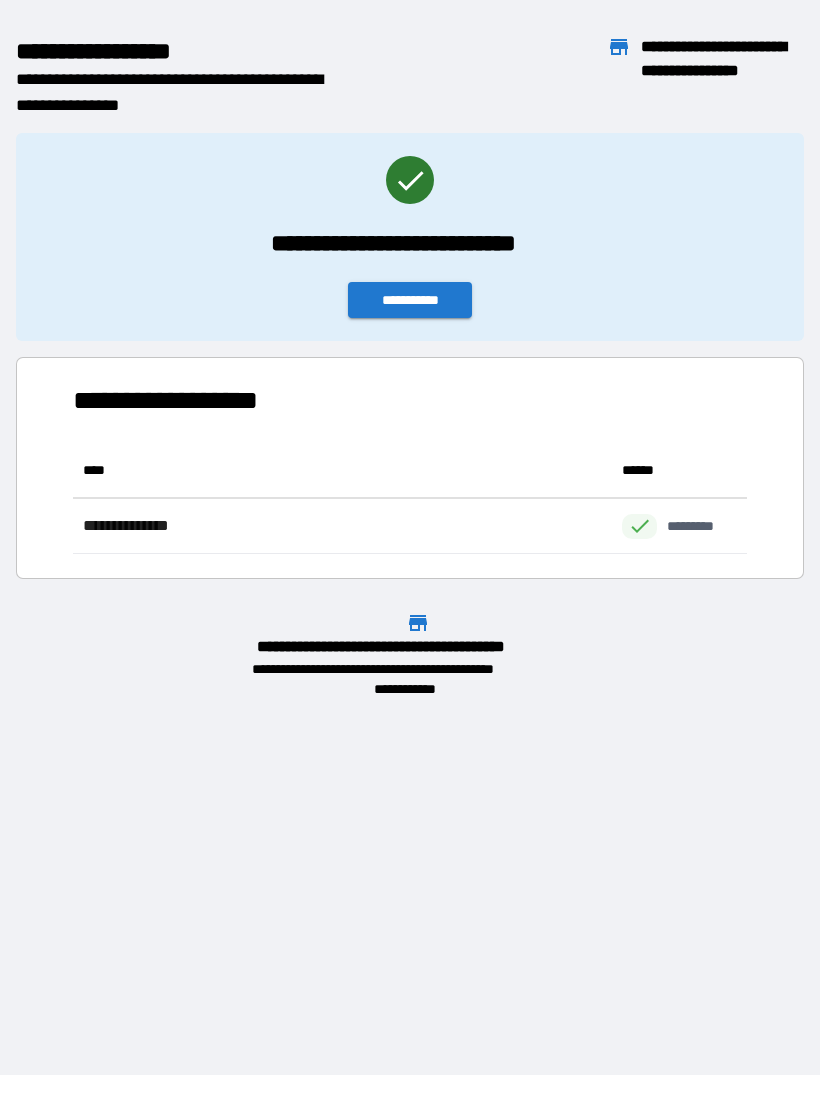 scroll, scrollTop: 1, scrollLeft: 1, axis: both 